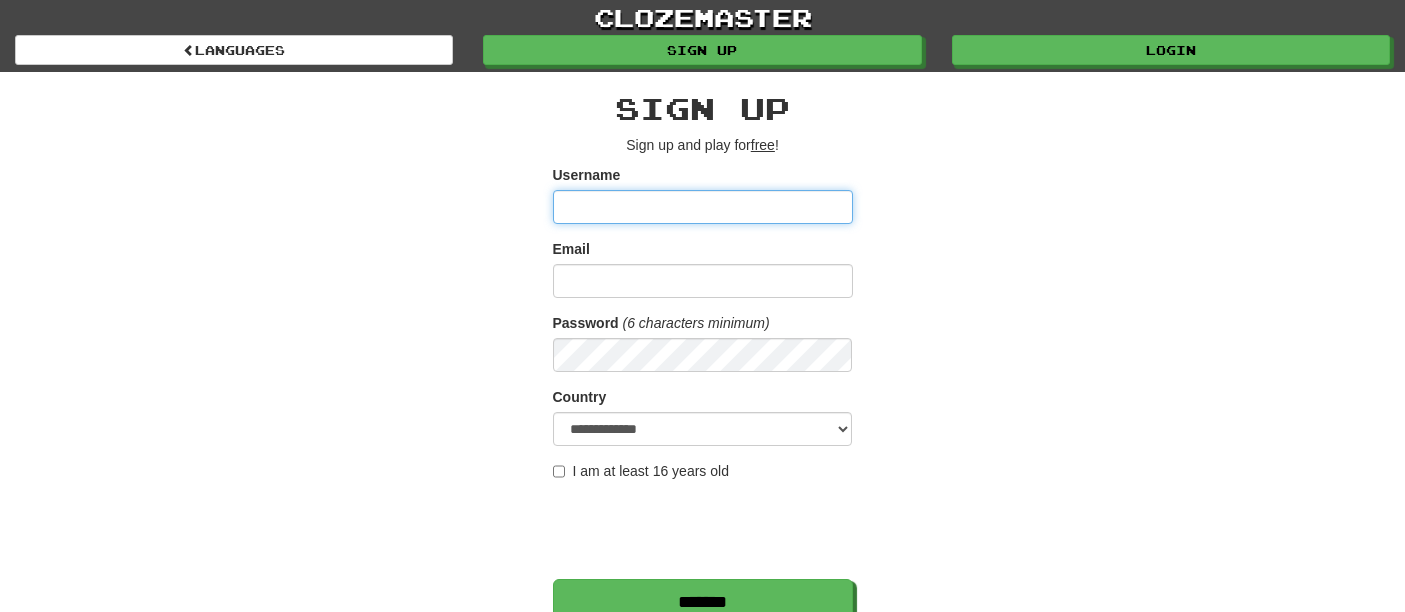 scroll, scrollTop: 0, scrollLeft: 0, axis: both 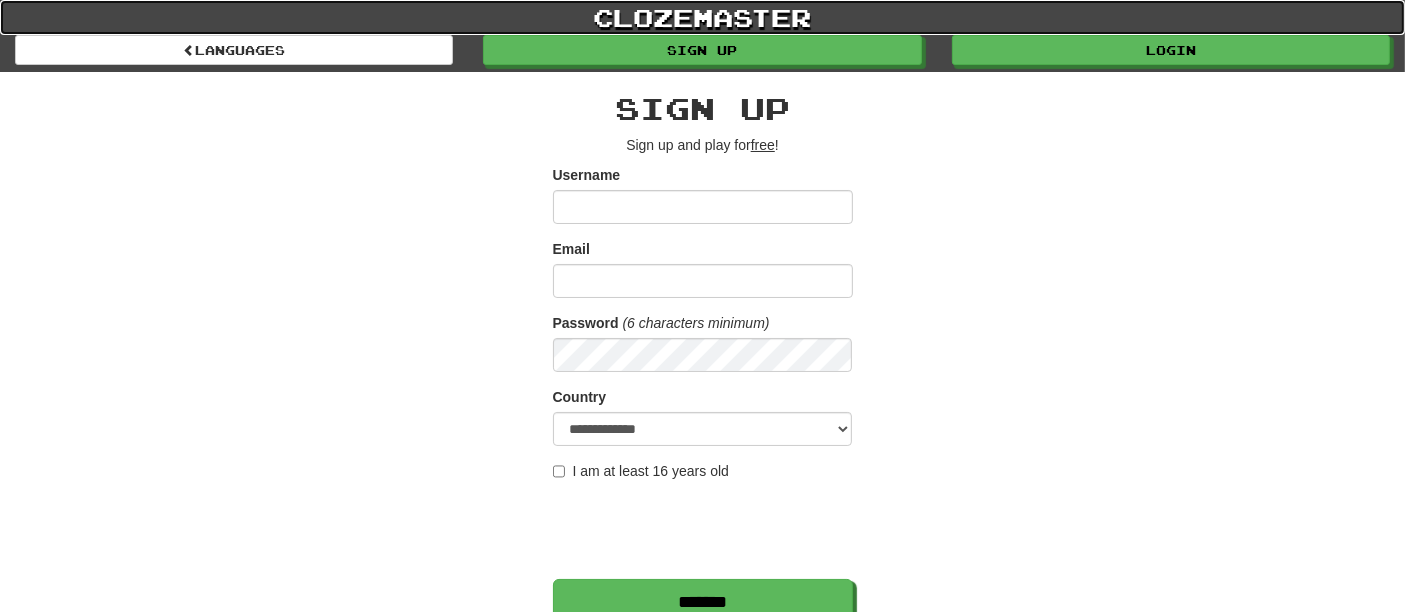 click on "clozemaster" at bounding box center [702, 17] 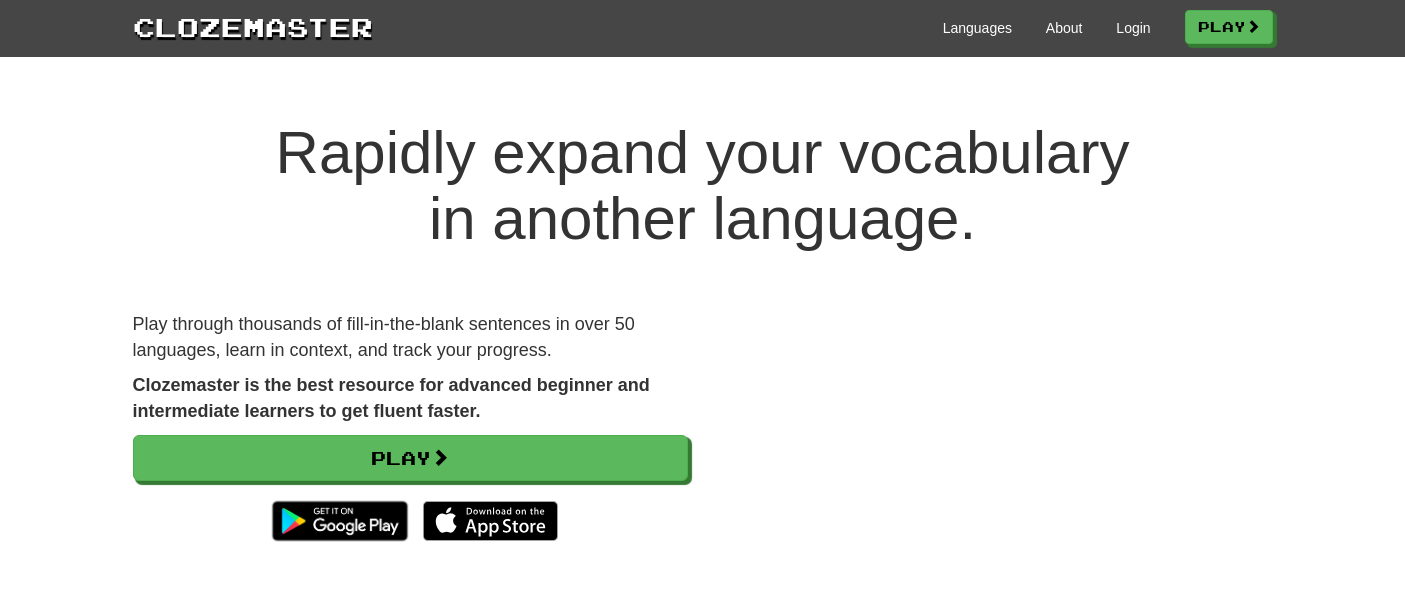 scroll, scrollTop: 0, scrollLeft: 0, axis: both 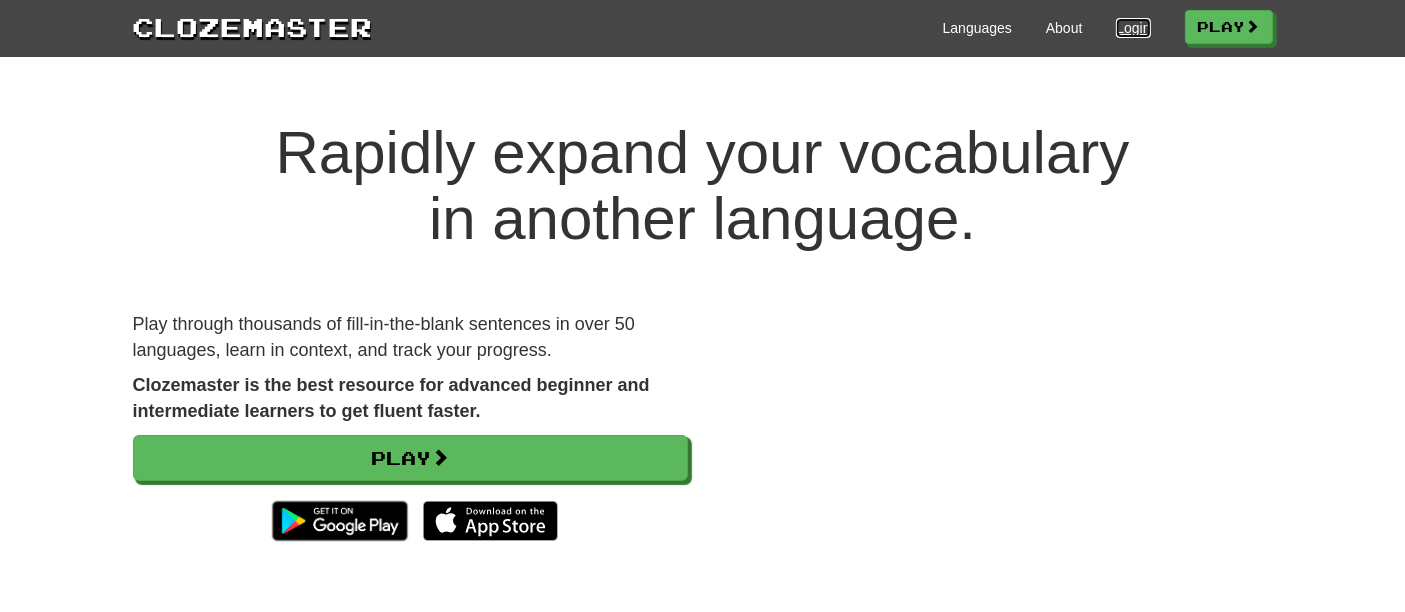 click on "Login" at bounding box center (1133, 28) 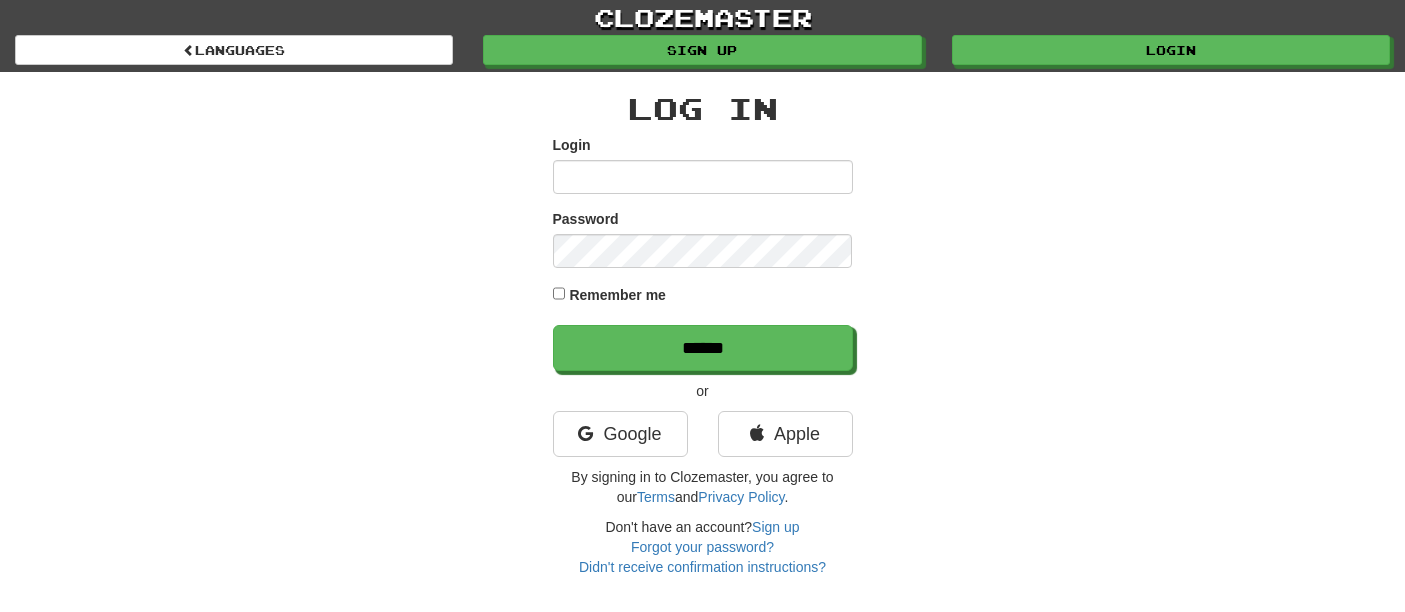 scroll, scrollTop: 0, scrollLeft: 0, axis: both 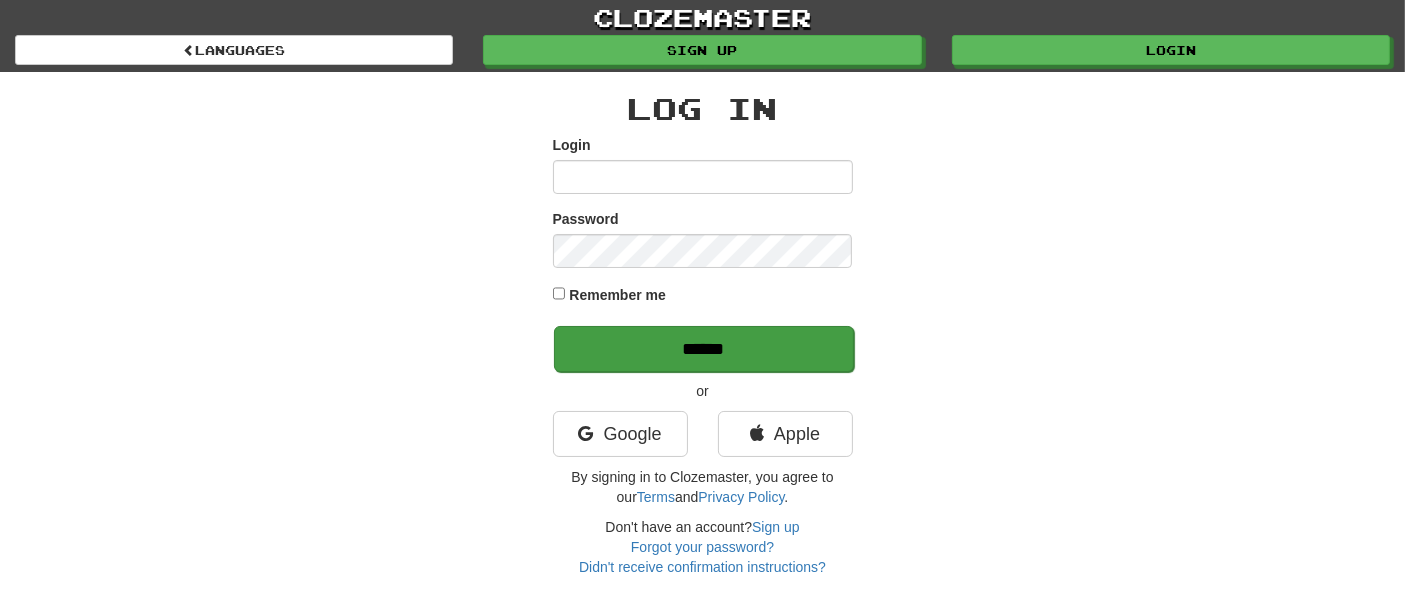 type on "**********" 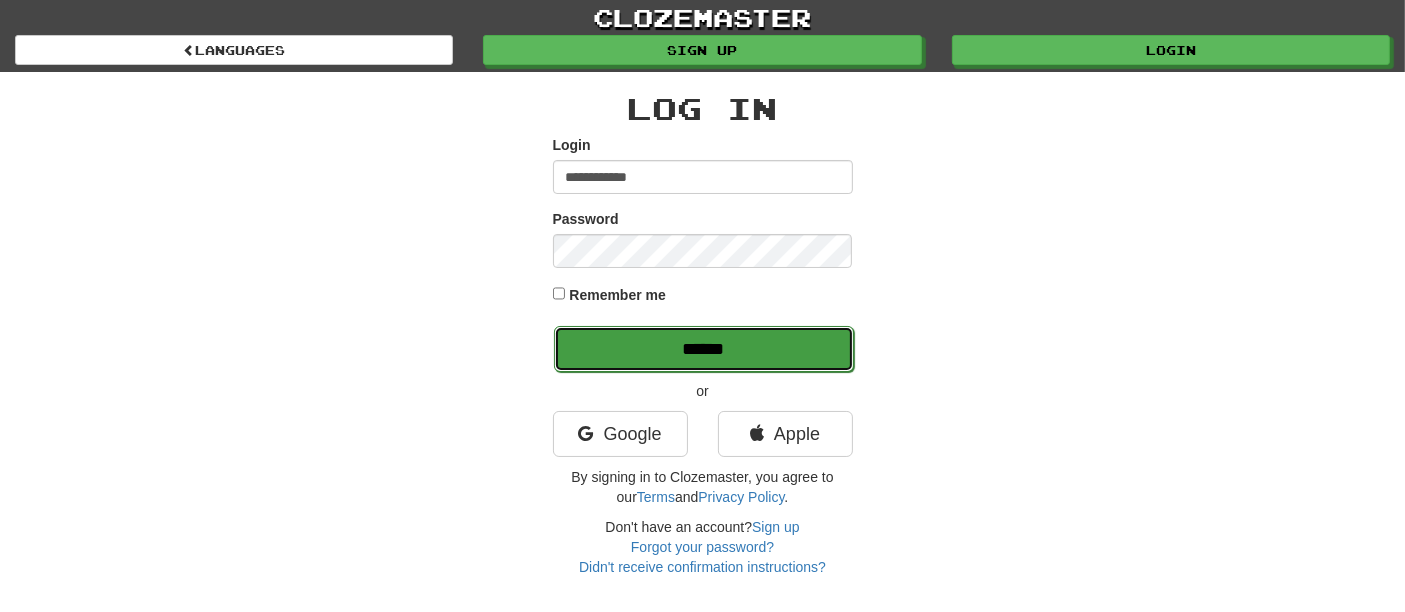 click on "******" at bounding box center (704, 349) 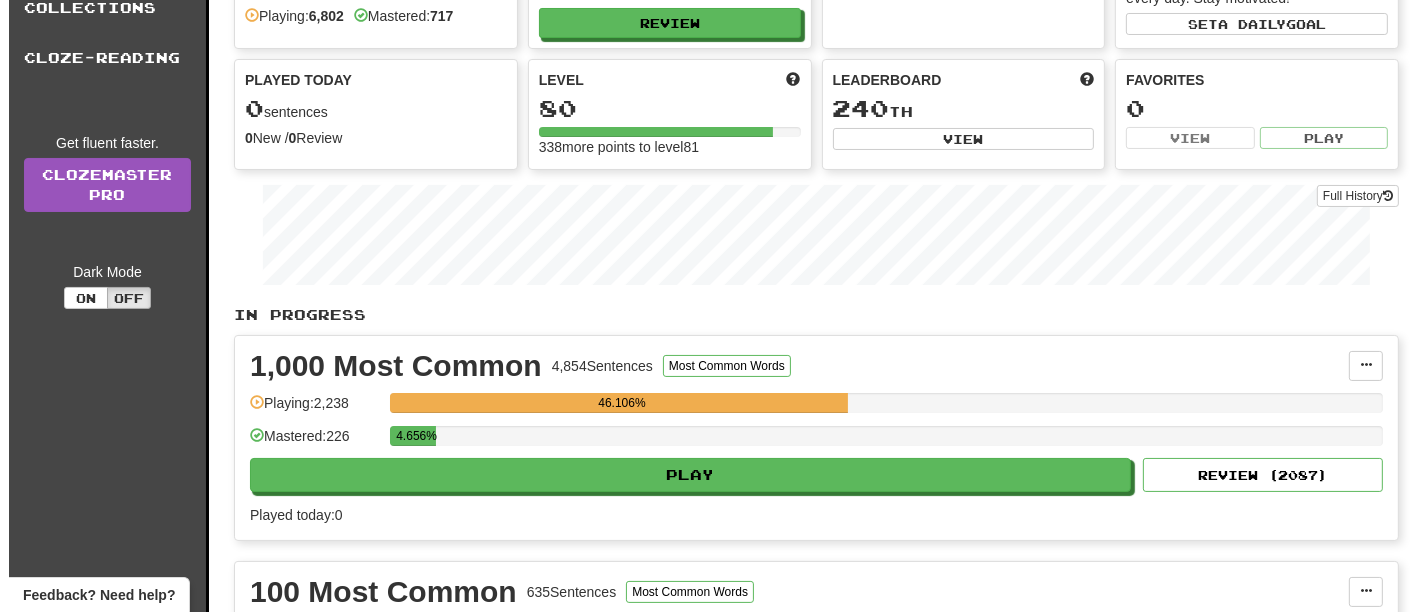 scroll, scrollTop: 333, scrollLeft: 0, axis: vertical 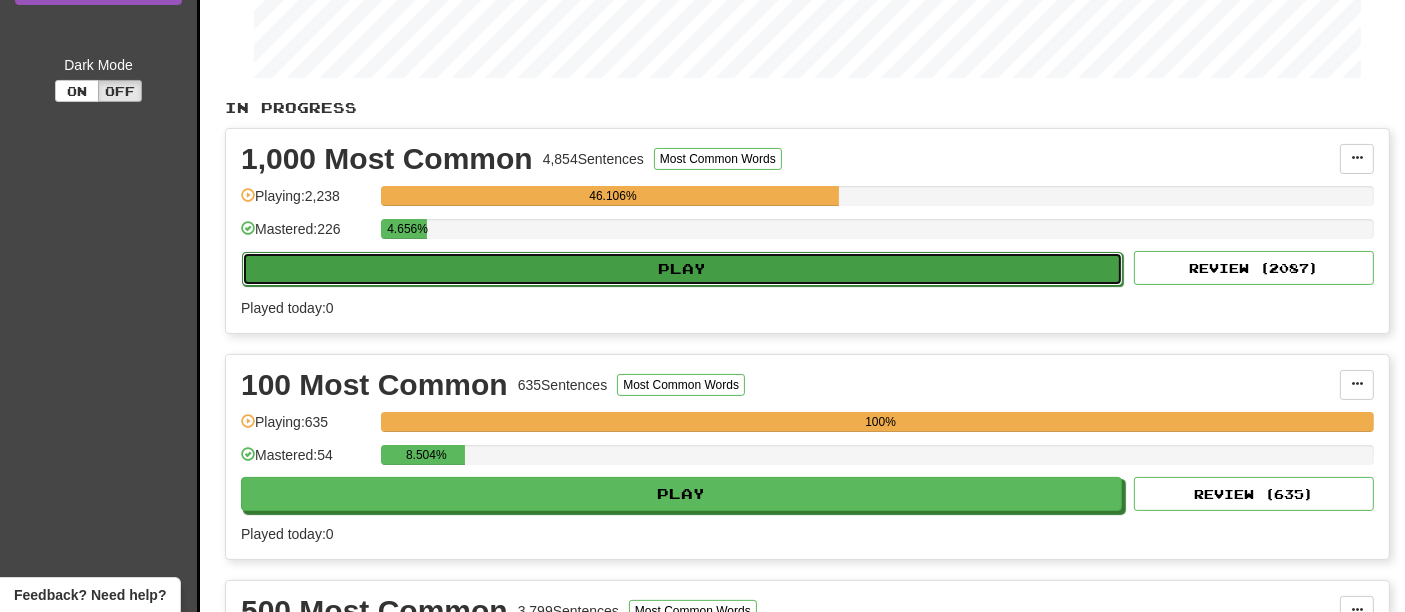 click on "Play" at bounding box center [682, 269] 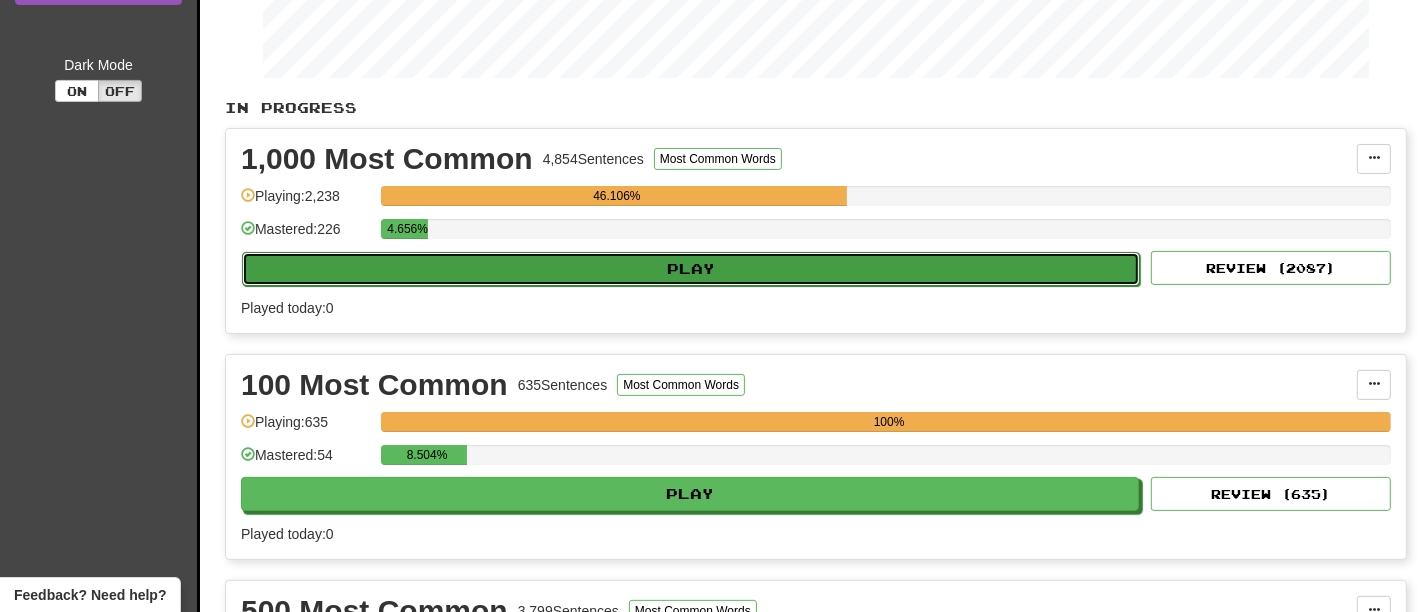 select on "**" 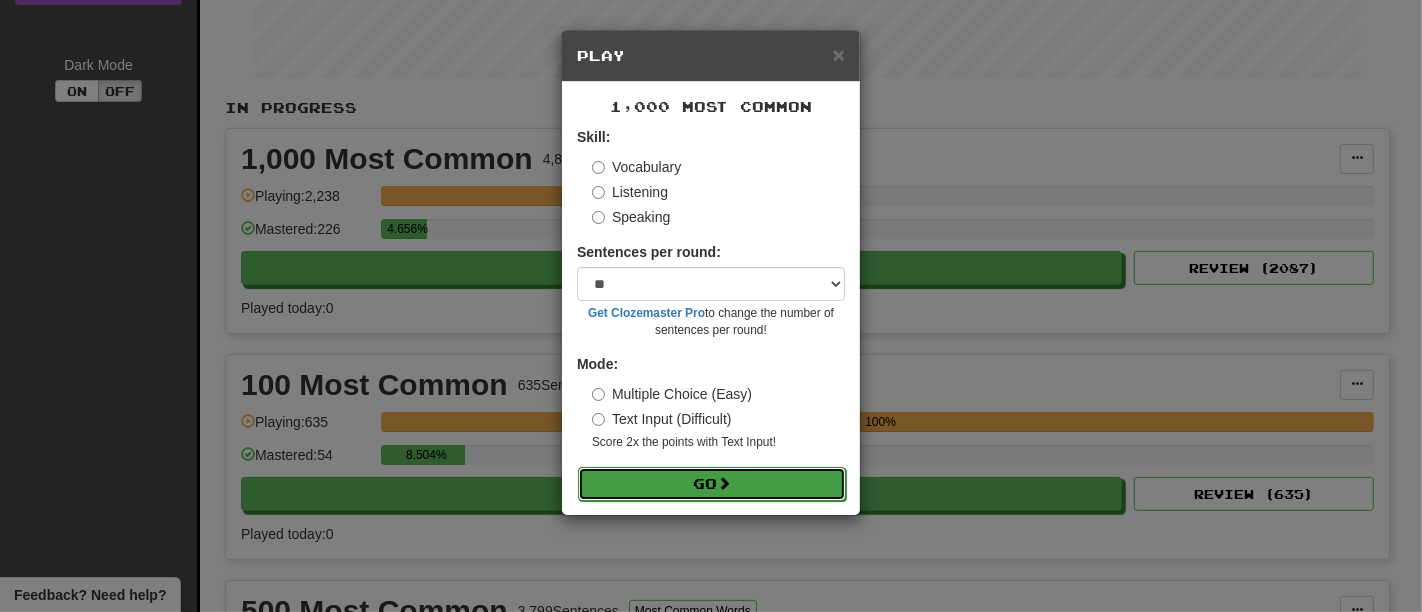 click on "Go" at bounding box center [712, 484] 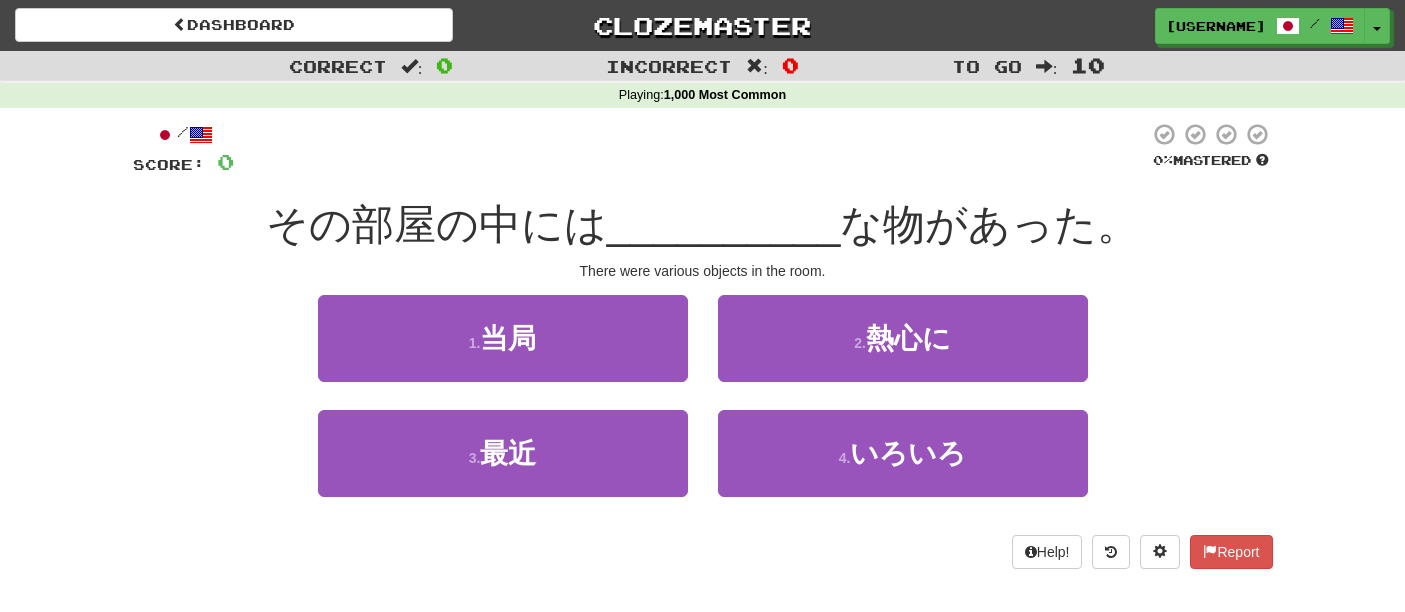 scroll, scrollTop: 0, scrollLeft: 0, axis: both 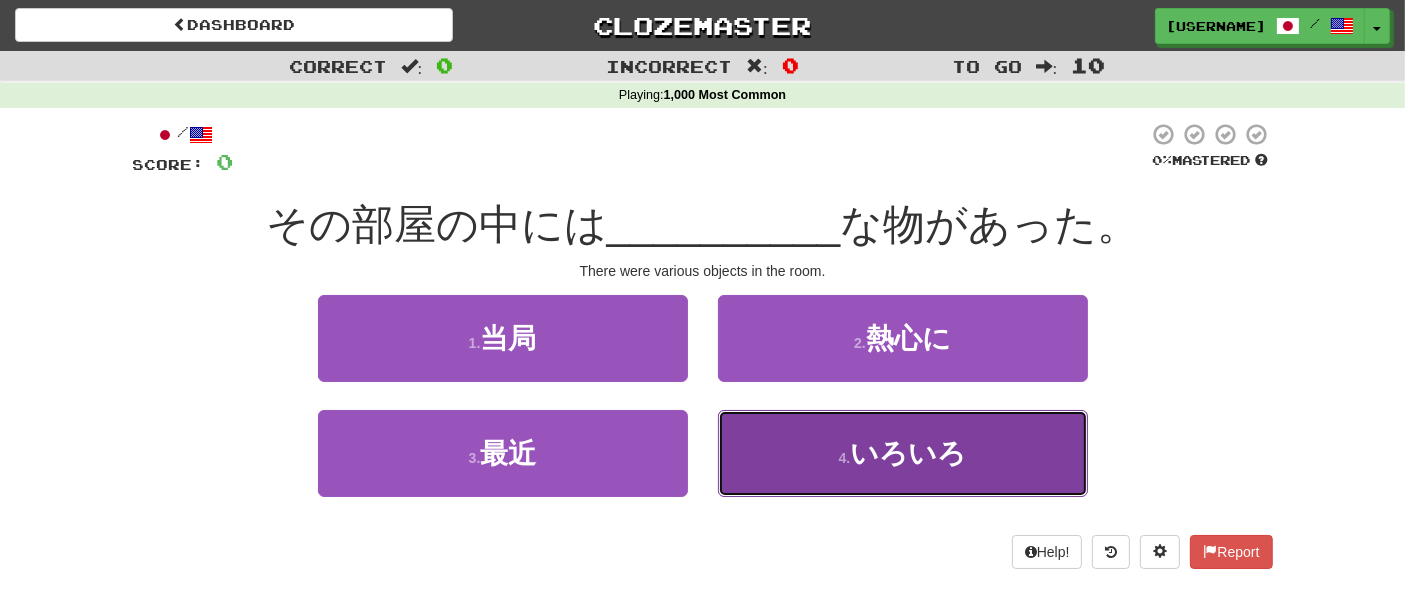 click on "4 .  いろいろ" at bounding box center (903, 453) 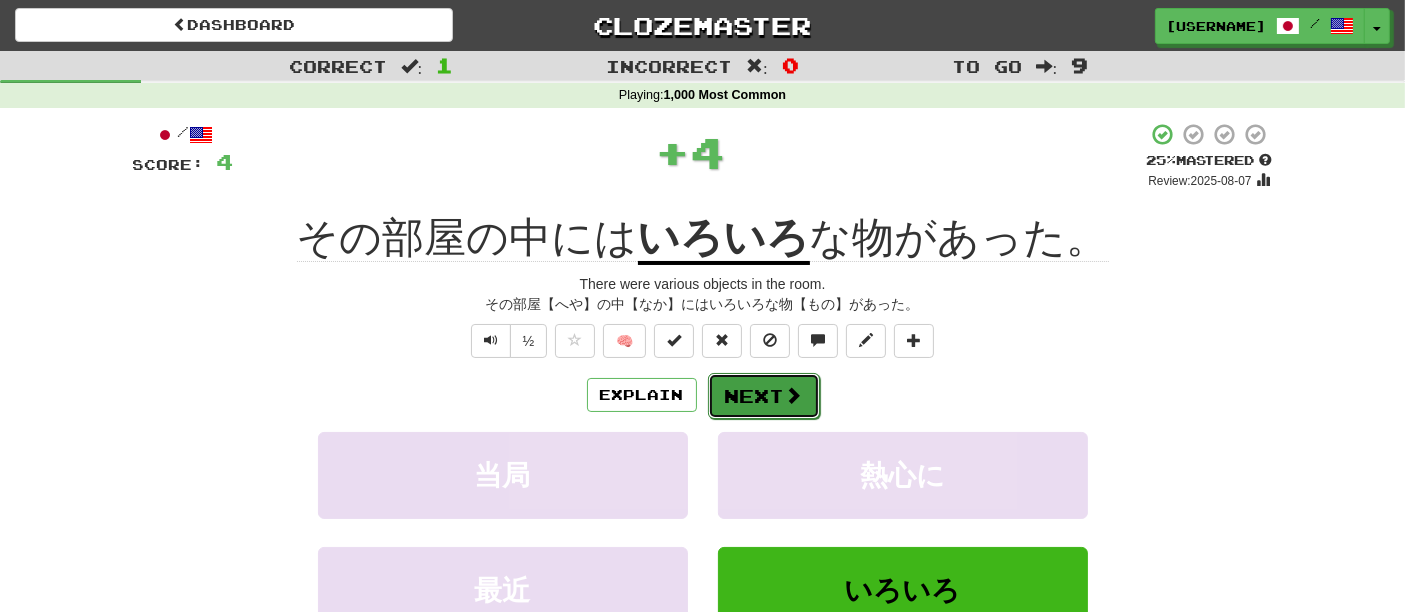 click on "Next" at bounding box center [764, 396] 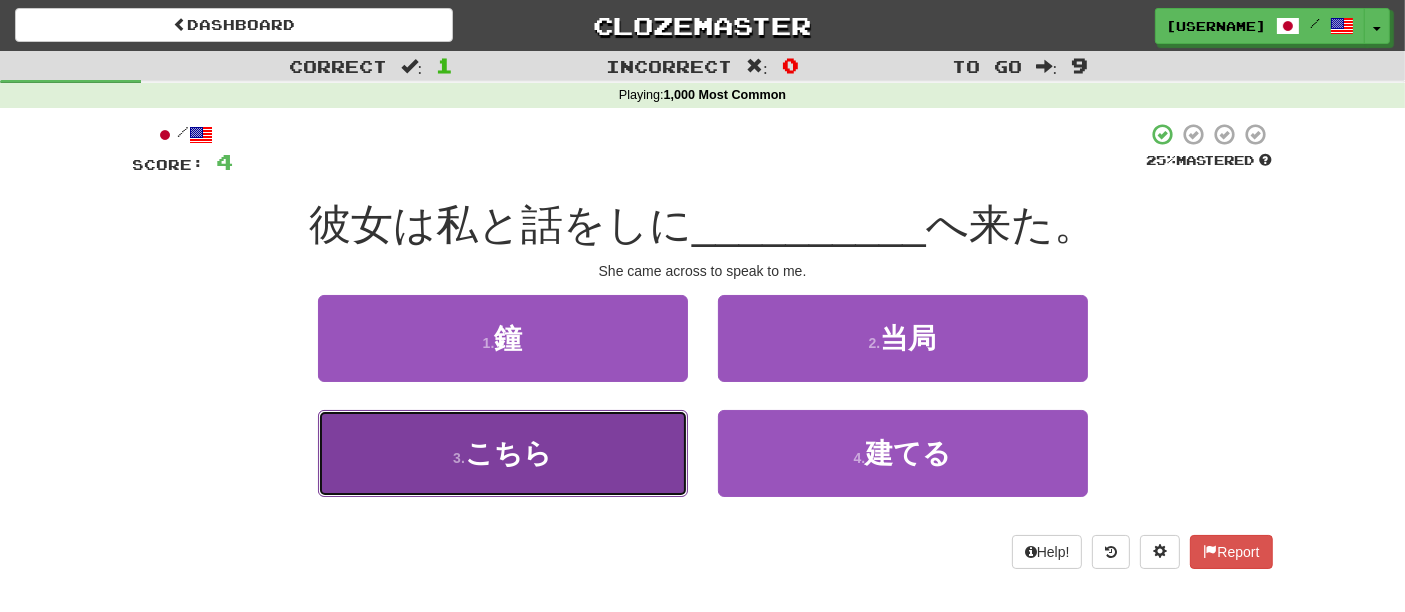 click on "3 .  こちら" at bounding box center (503, 453) 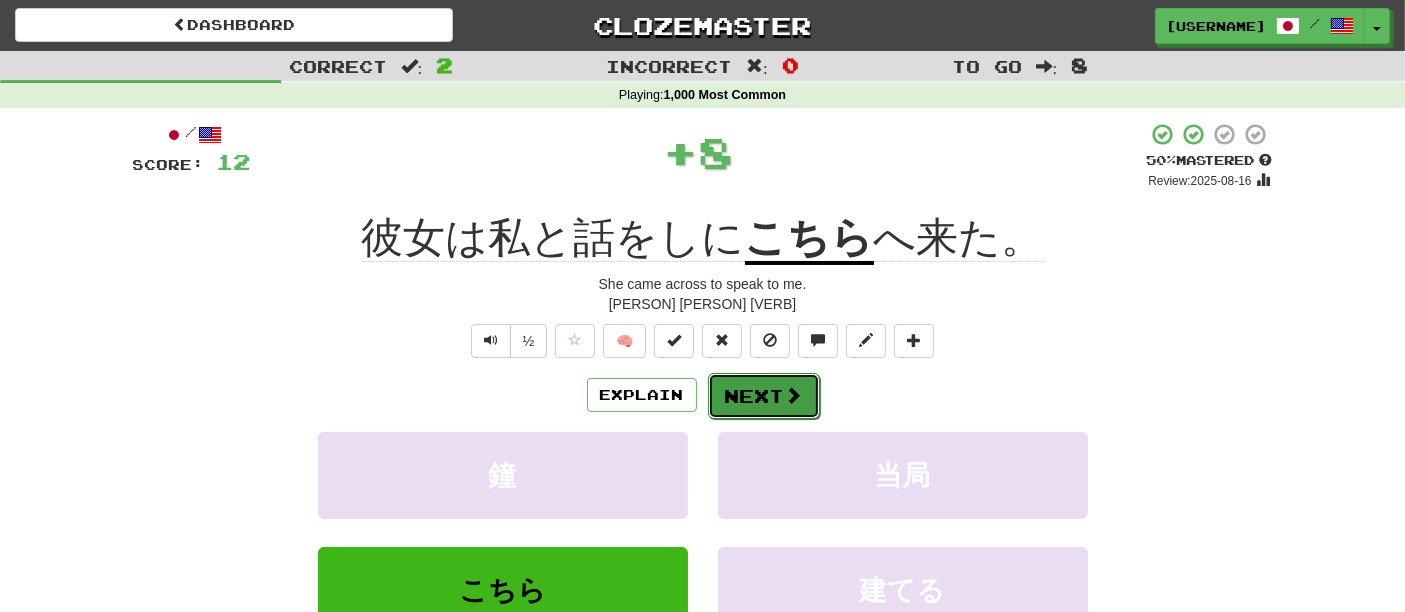 click on "Next" at bounding box center (764, 396) 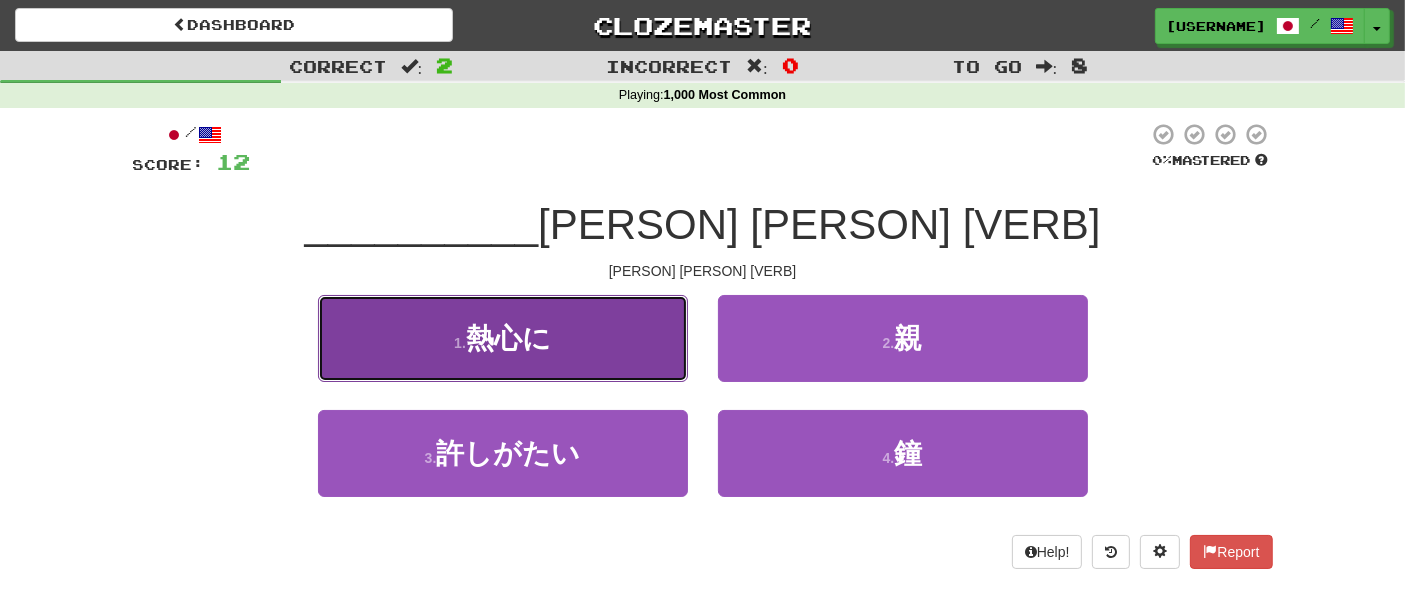 click on "1 .  熱心に" at bounding box center [503, 338] 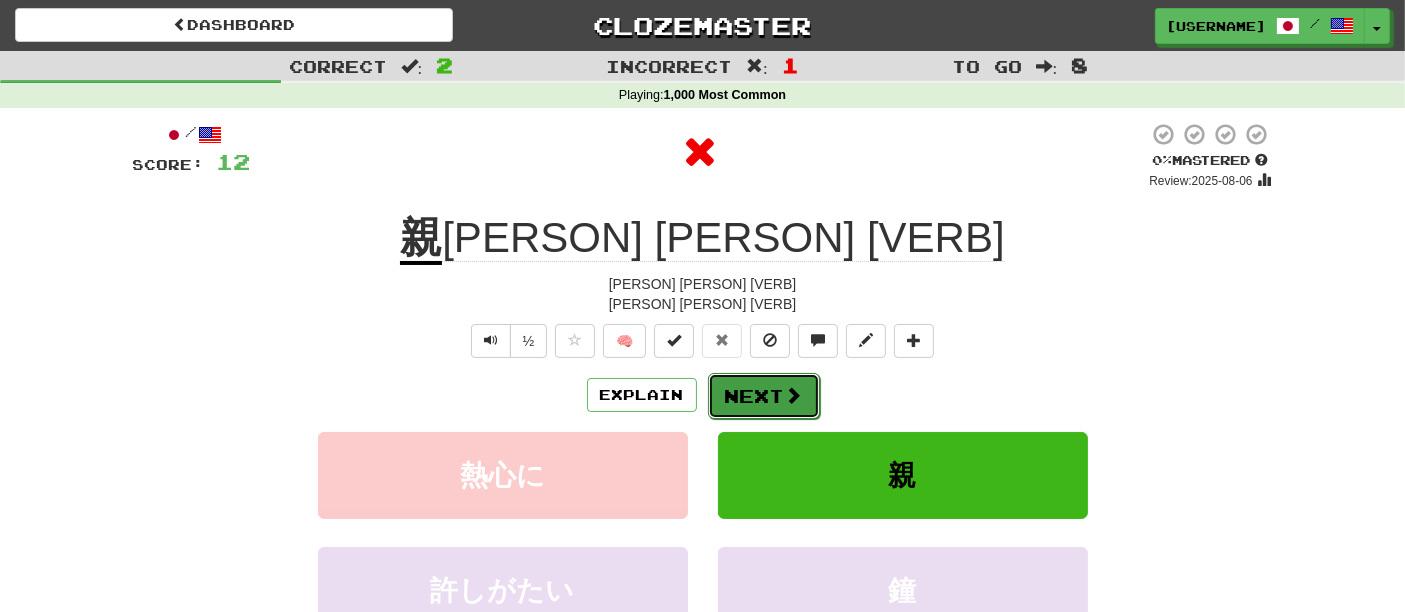 click at bounding box center (794, 395) 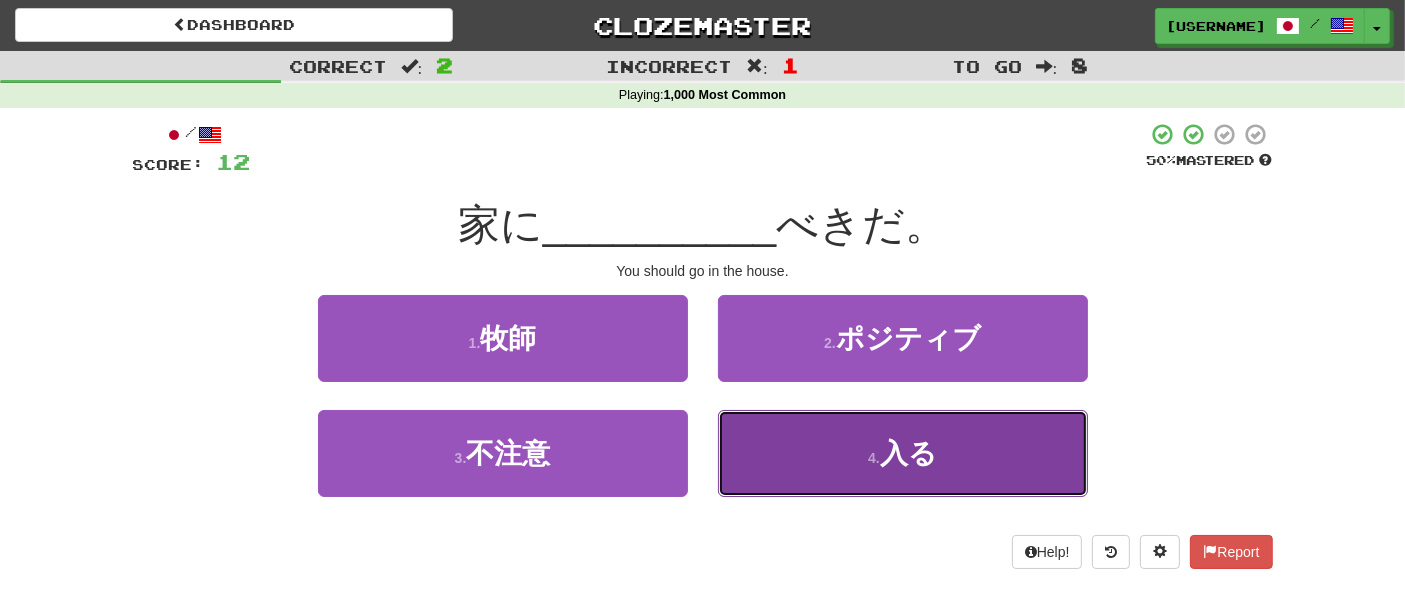 click on "4 .  入る" at bounding box center (903, 453) 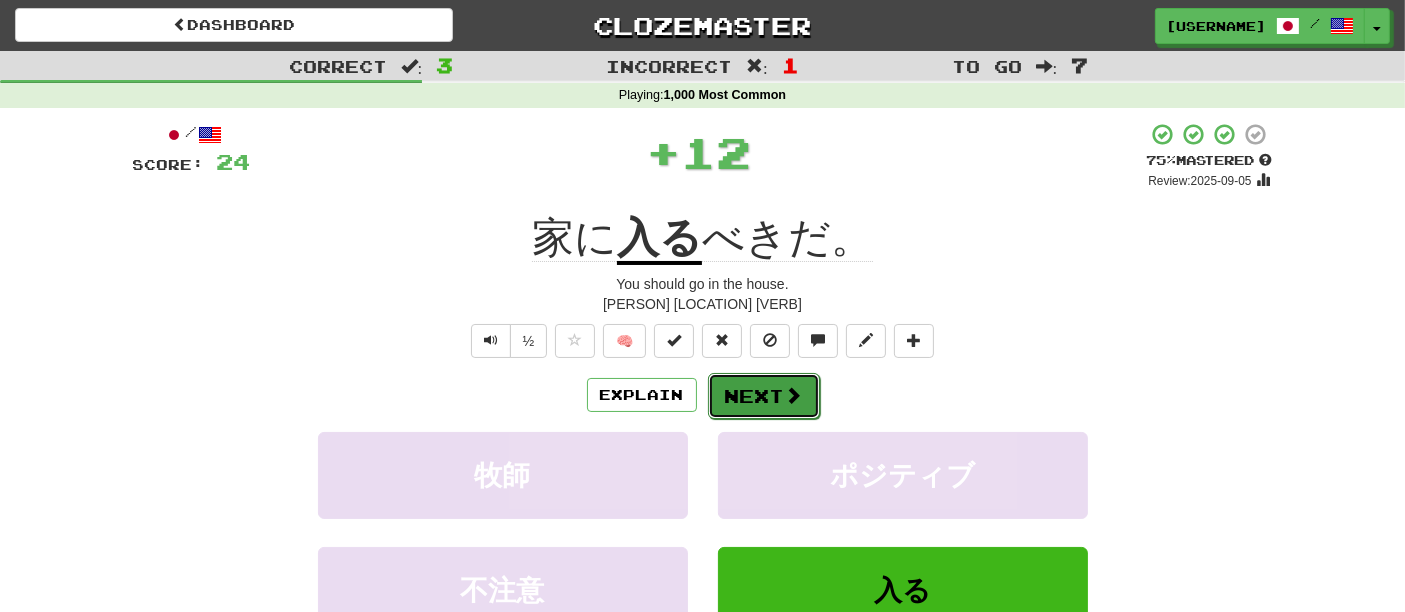 click on "Next" at bounding box center (764, 396) 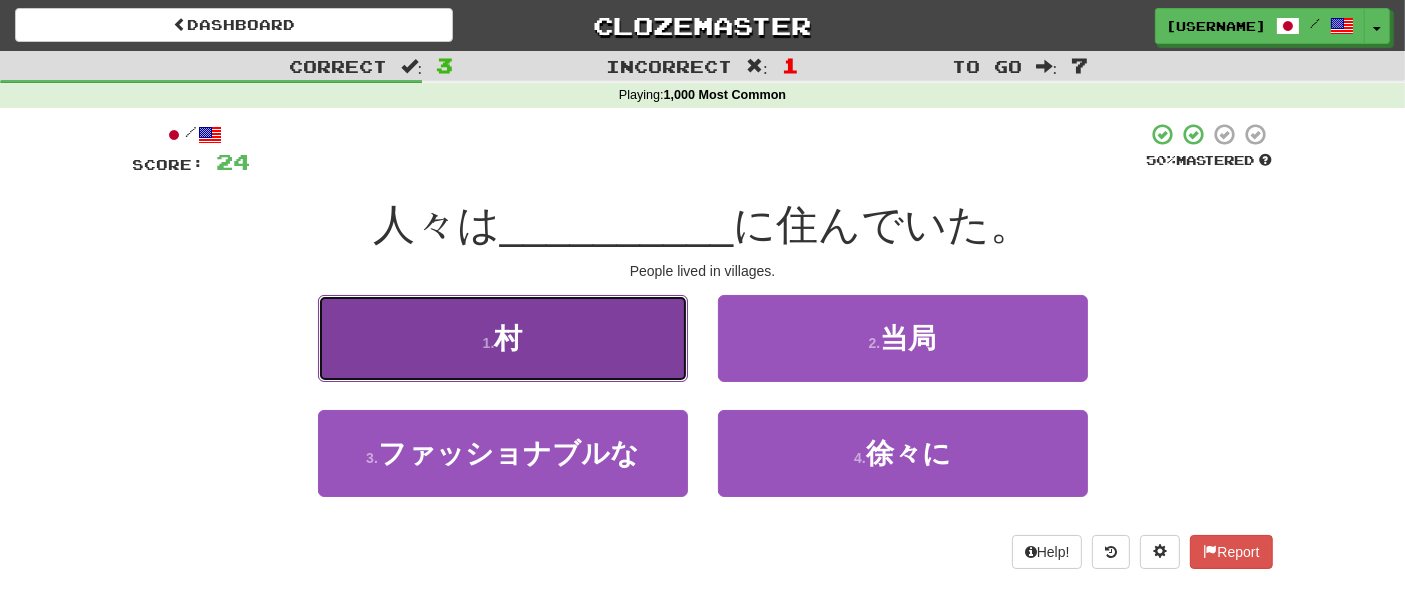 click on "1 .  村" at bounding box center [503, 338] 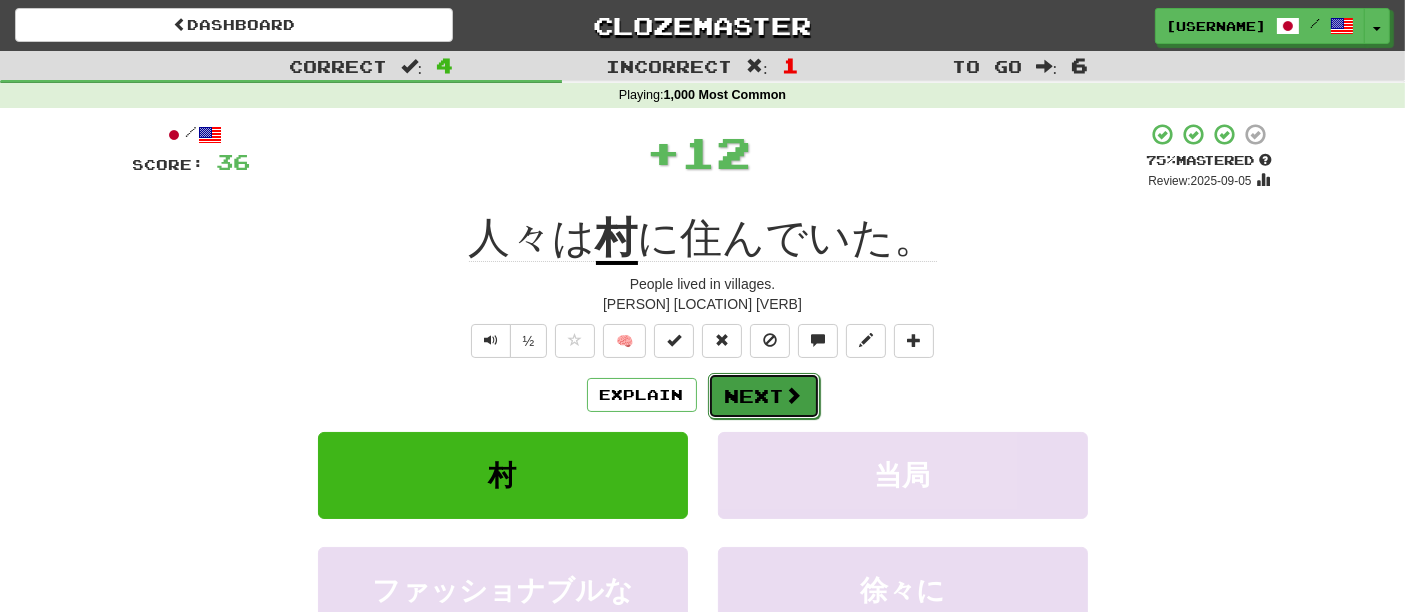 click on "Next" at bounding box center [764, 396] 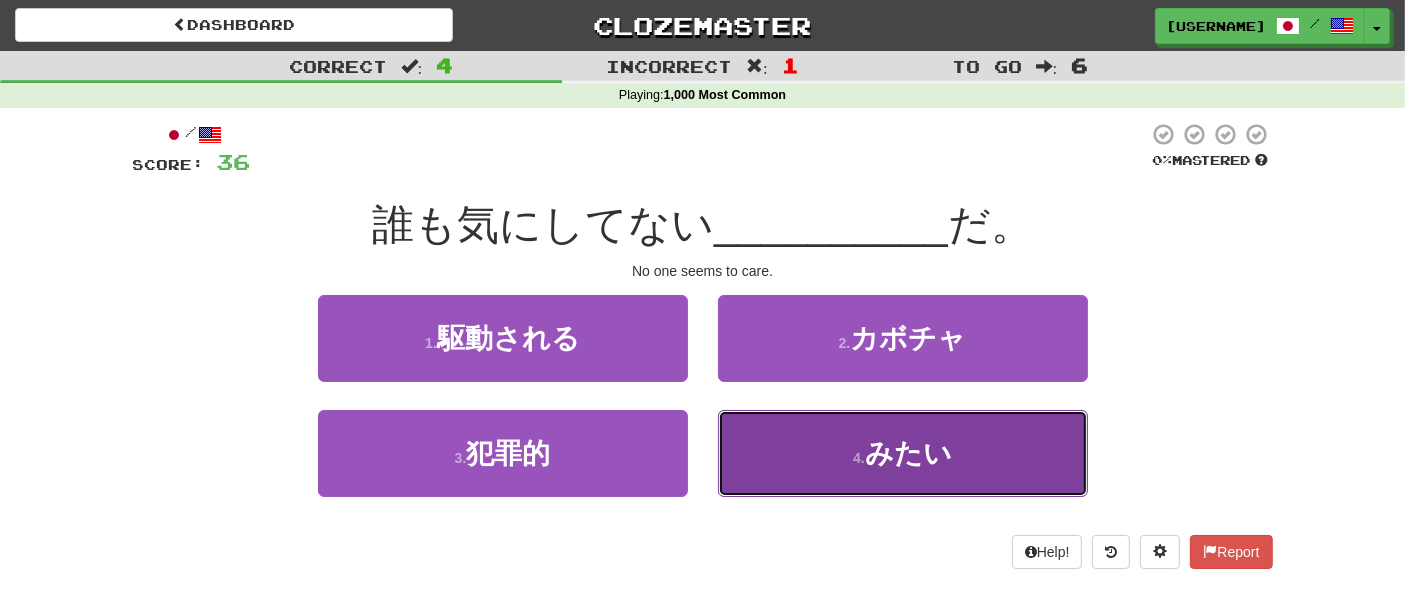 click on "4 .  みたい" at bounding box center [903, 453] 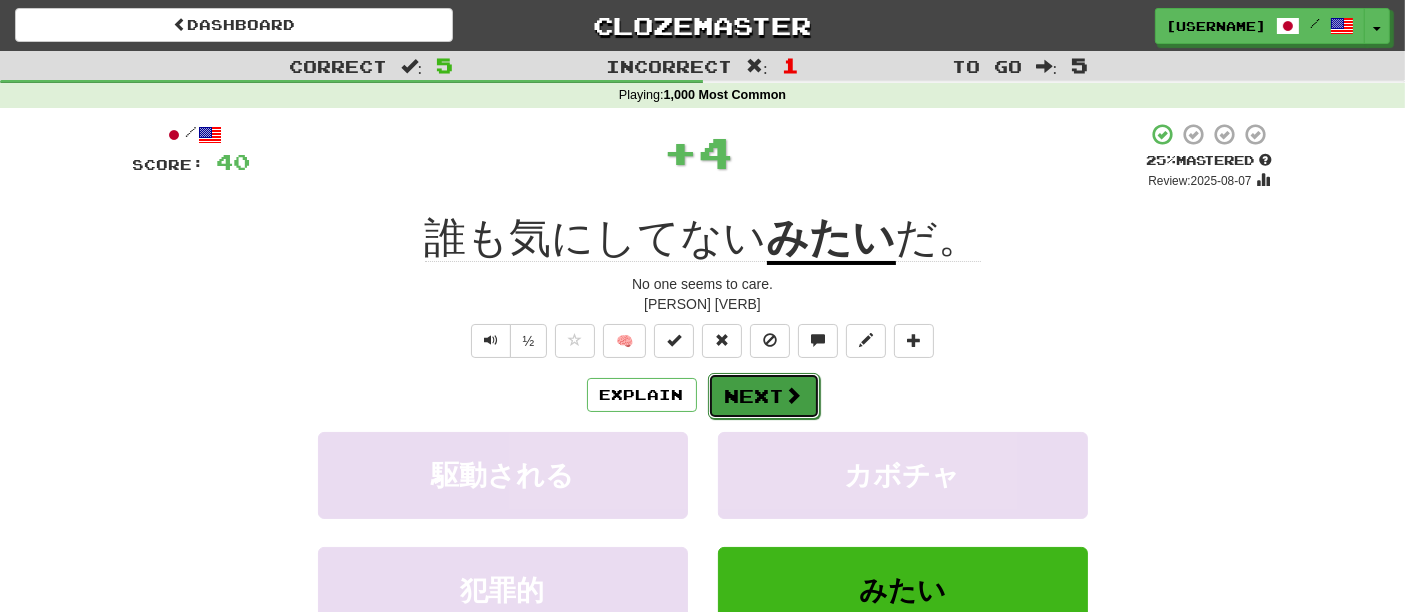 click on "Next" at bounding box center (764, 396) 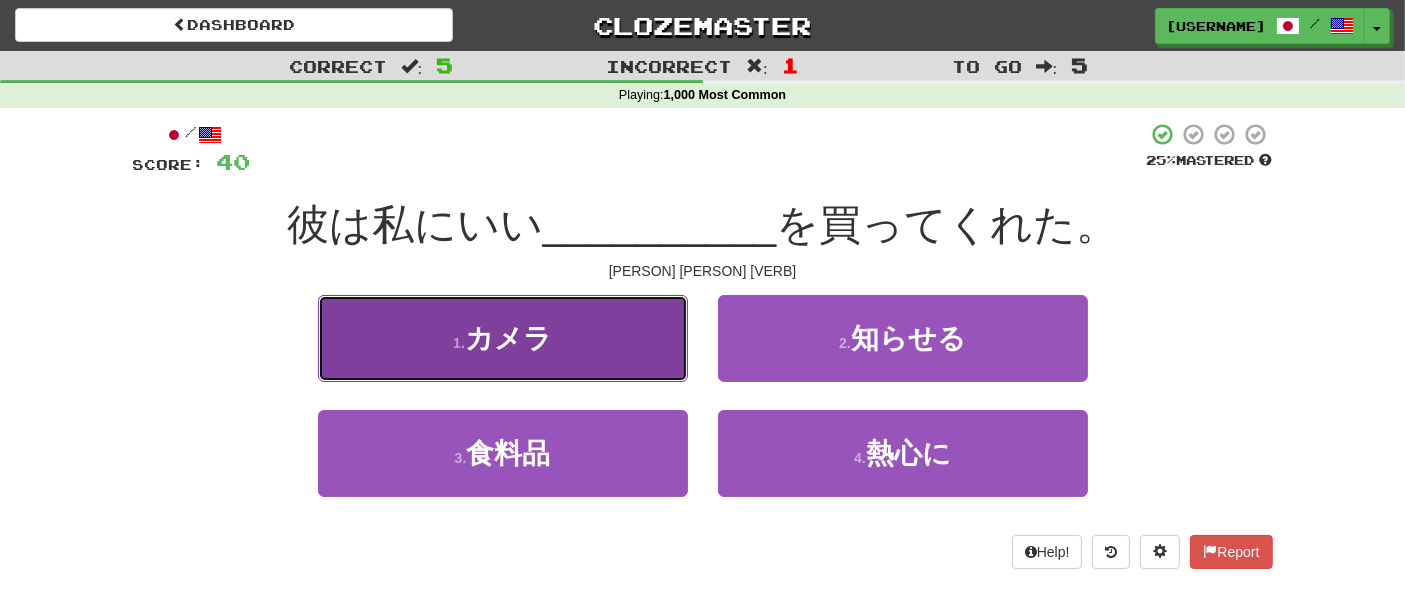 click on "1 .  カメラ" at bounding box center [503, 338] 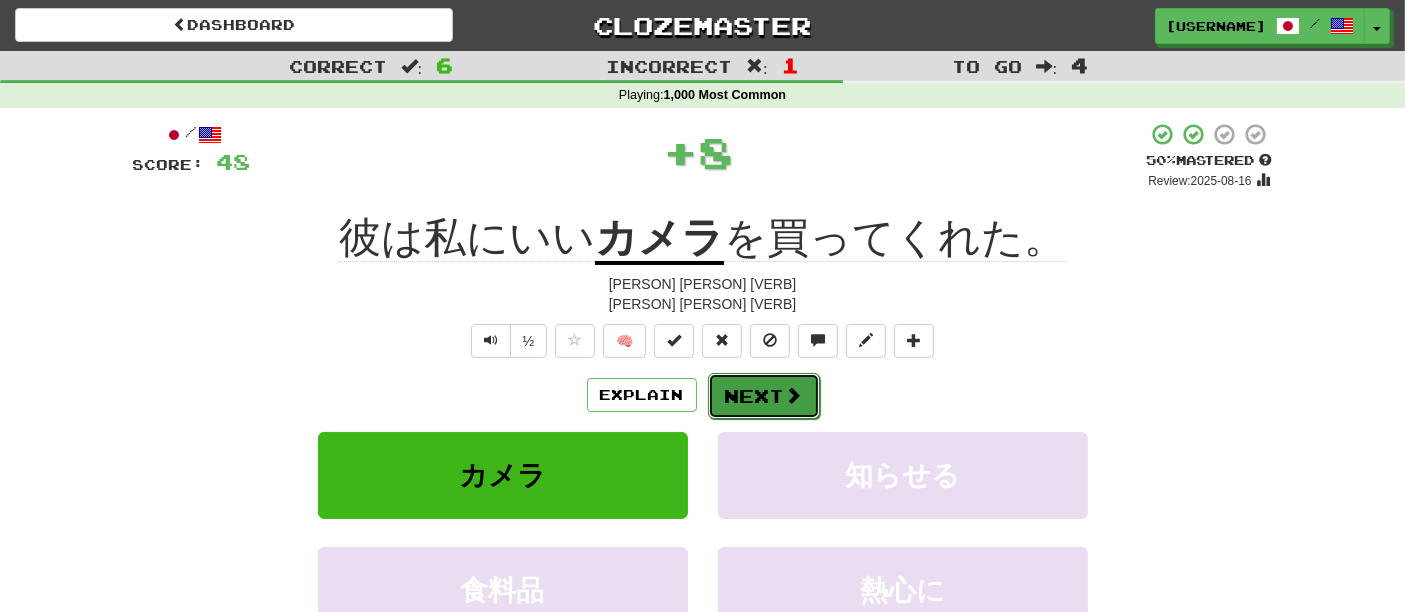 click on "Next" at bounding box center (764, 396) 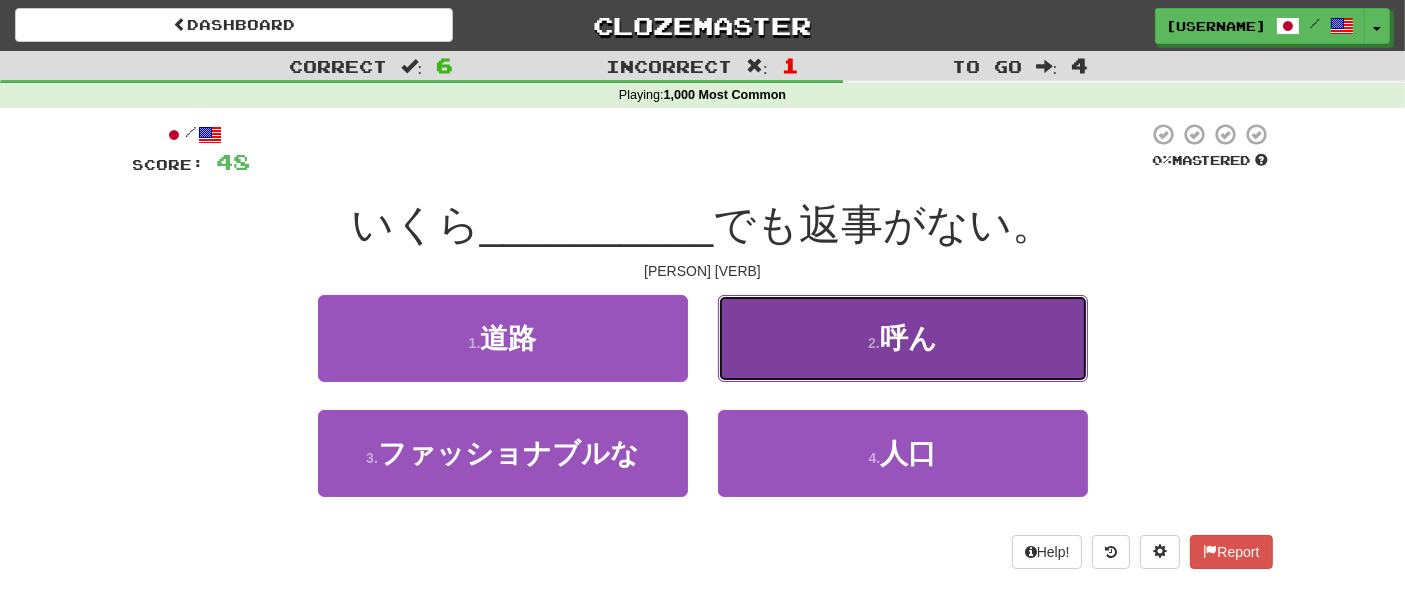 click on "呼ん" at bounding box center (908, 338) 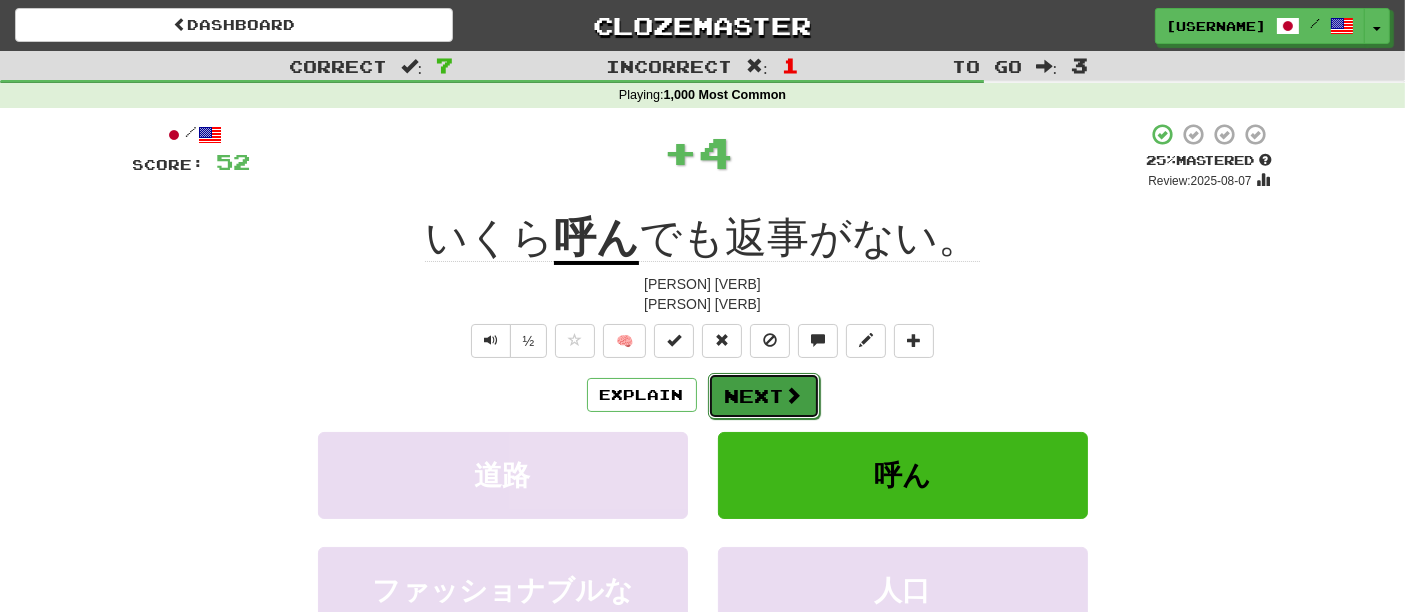 click on "Next" at bounding box center (764, 396) 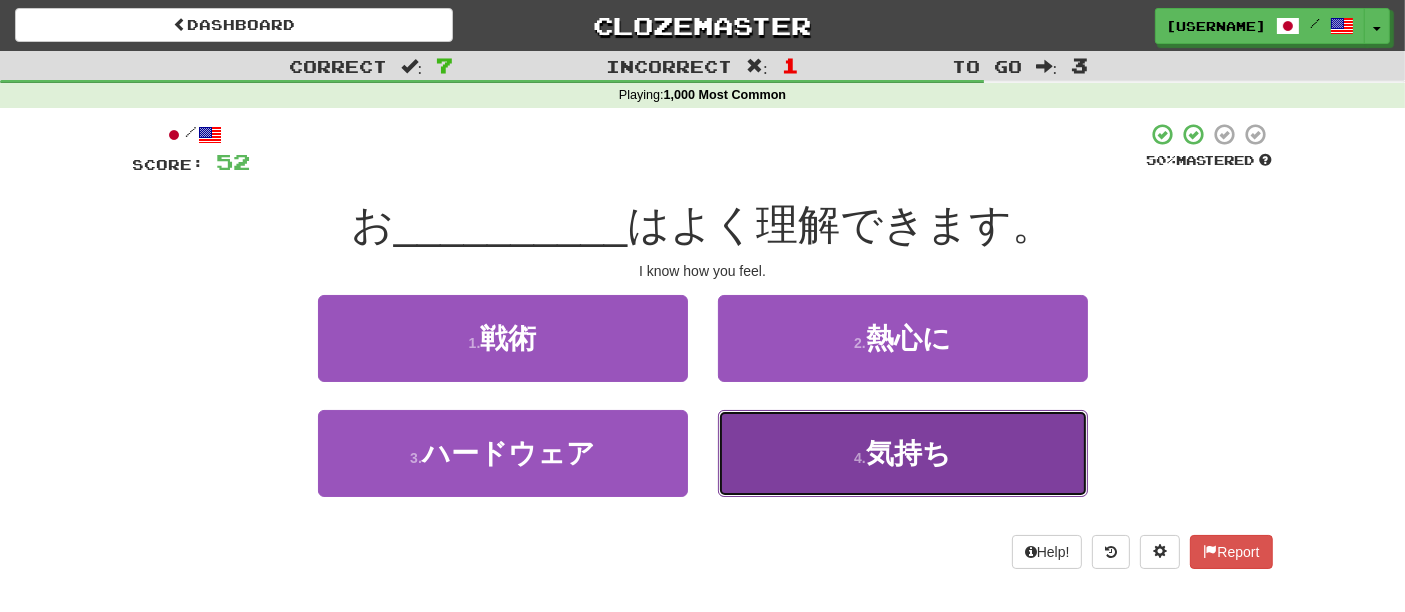 click on "4 .  気持ち" at bounding box center (903, 453) 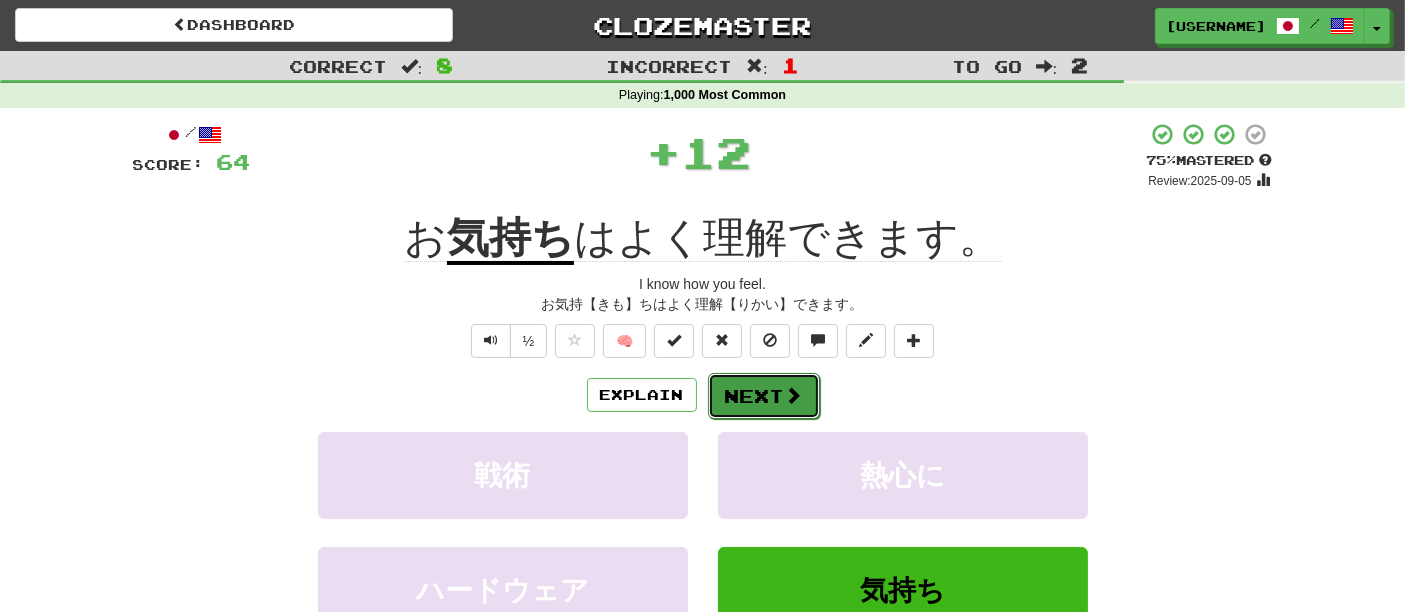 click on "Next" at bounding box center [764, 396] 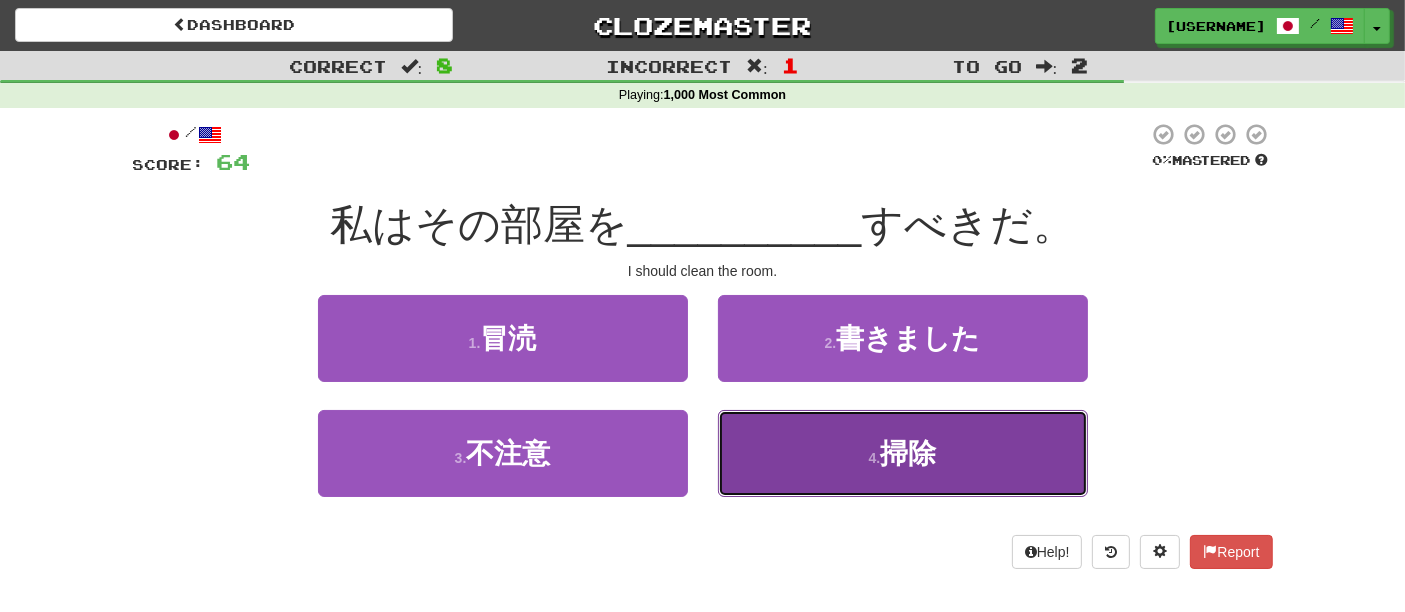 click on "4 .  掃除" at bounding box center [903, 453] 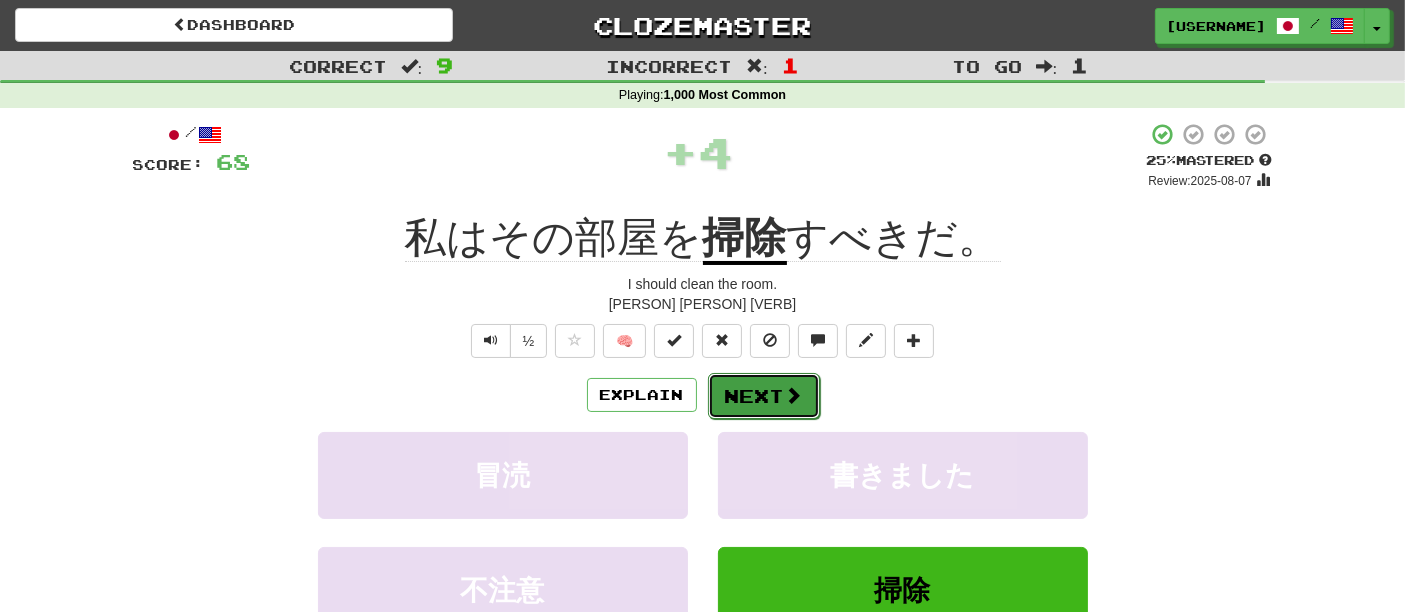 click on "Next" at bounding box center (764, 396) 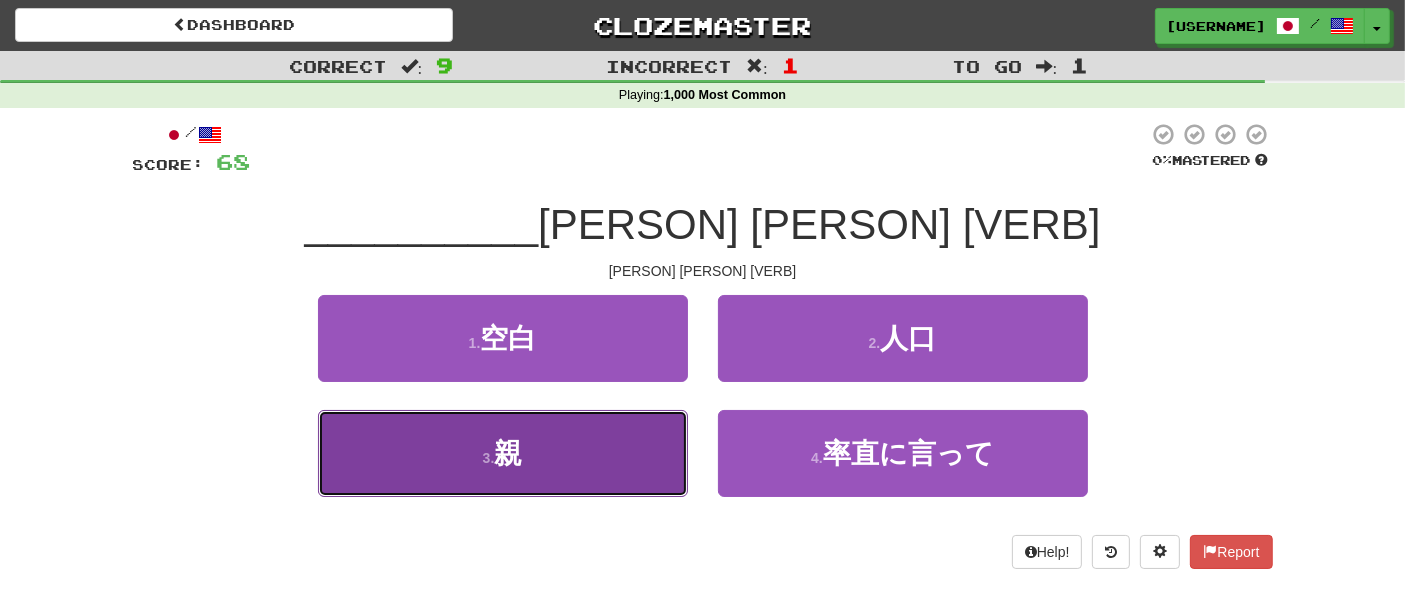click on "3 .  親" at bounding box center (503, 453) 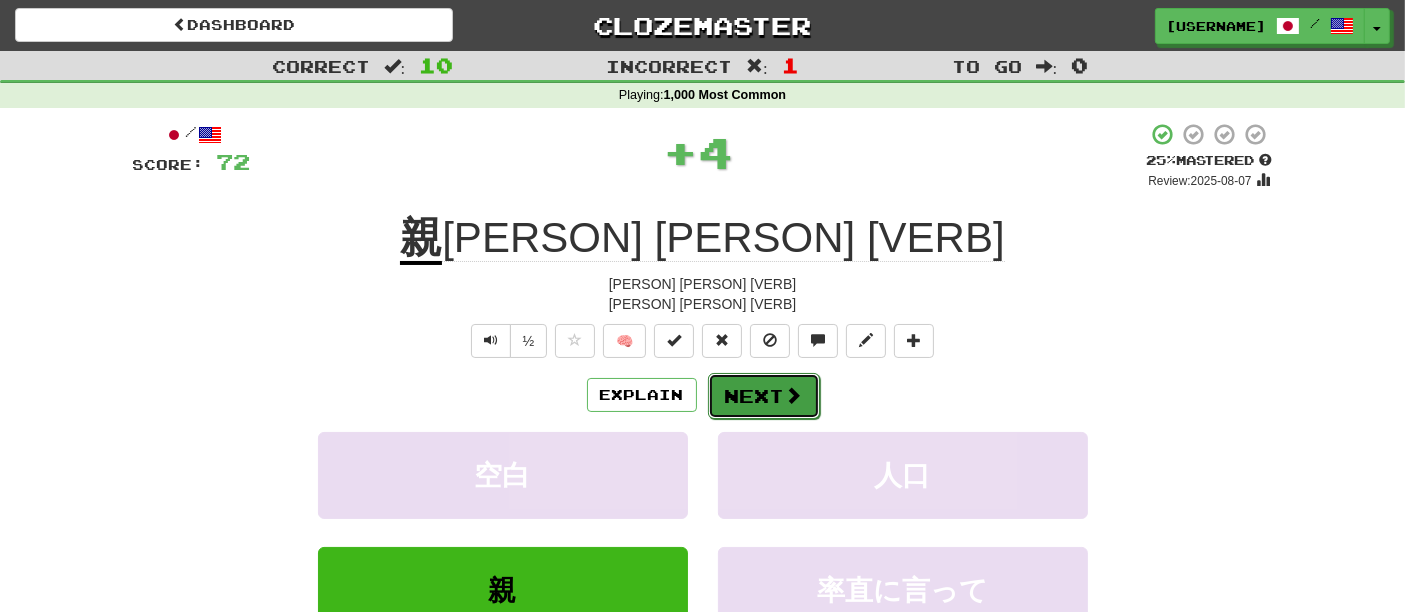 click on "Next" at bounding box center [764, 396] 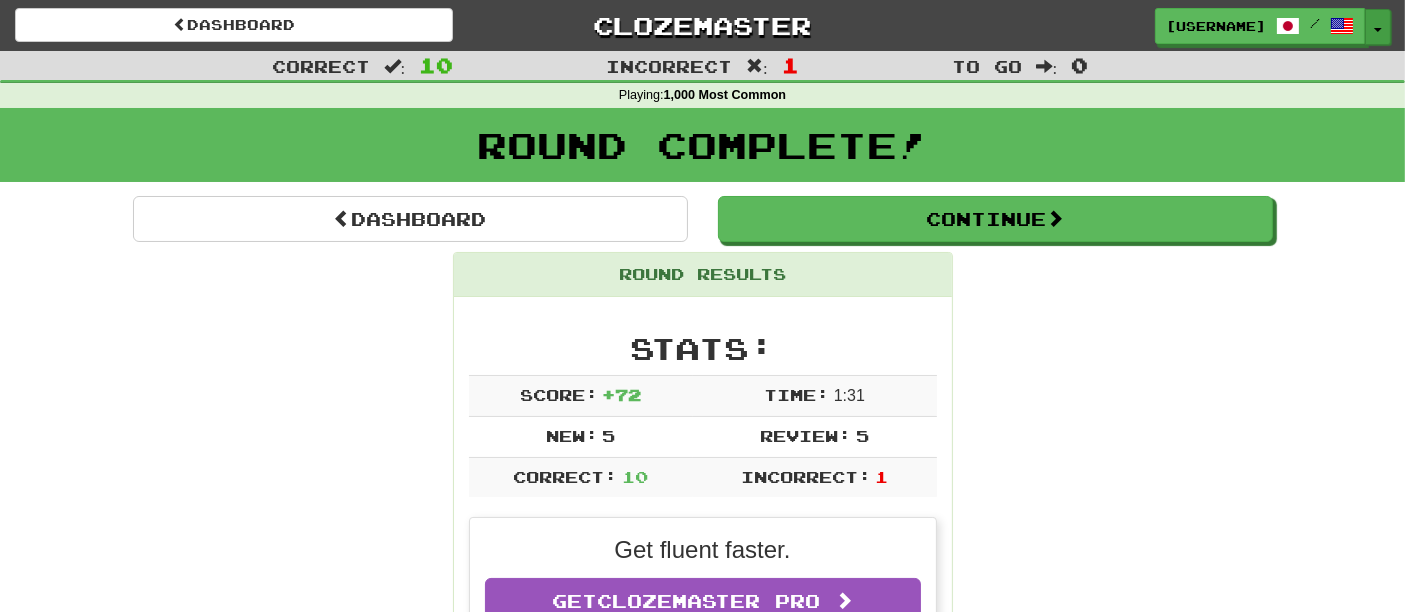 click on "Toggle Dropdown" at bounding box center (1378, 27) 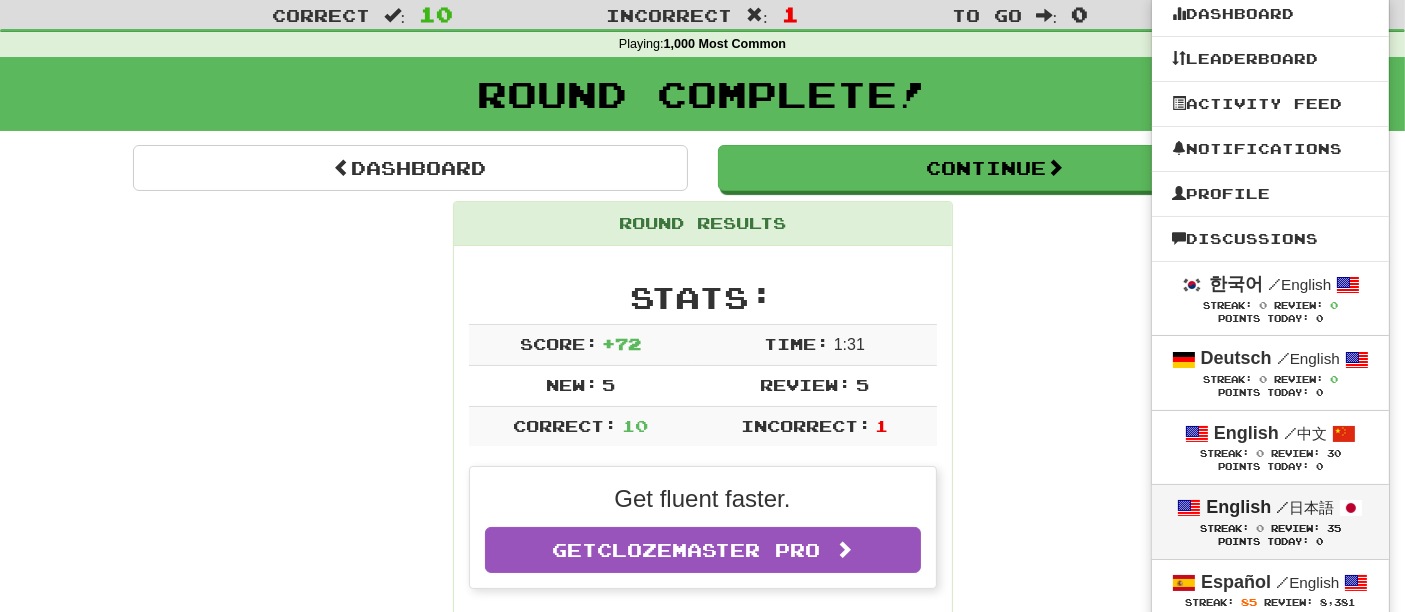 scroll, scrollTop: 333, scrollLeft: 0, axis: vertical 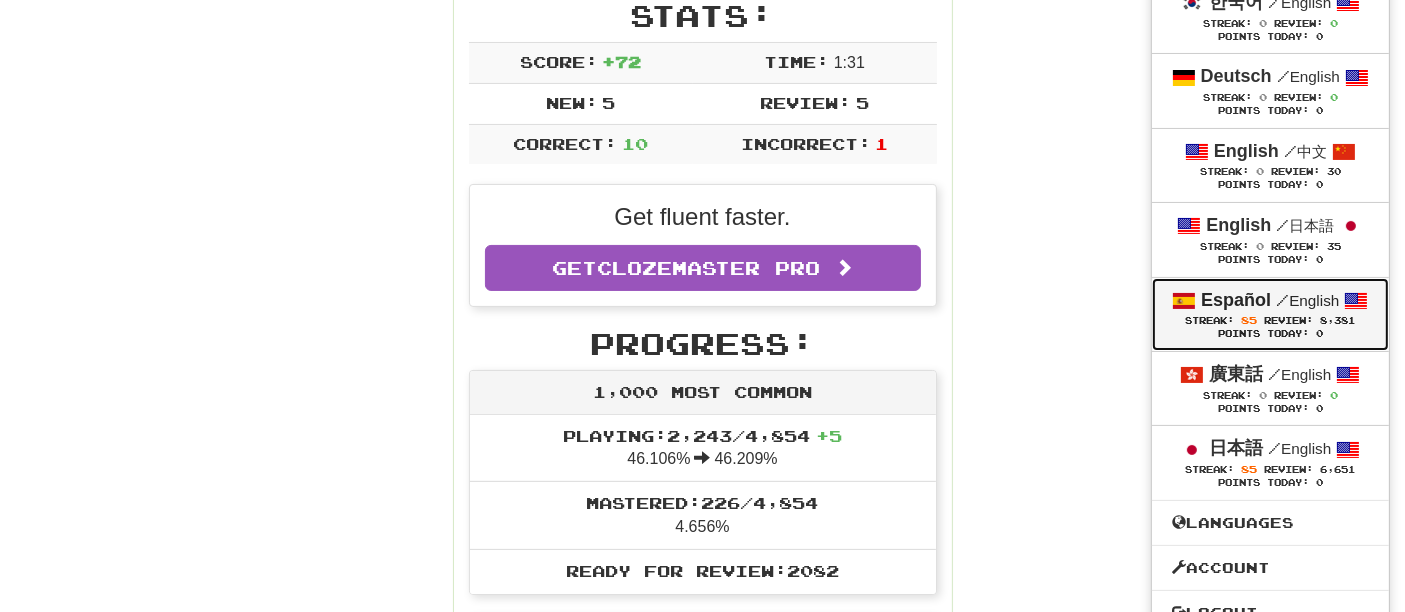click on "Español
/
English" at bounding box center [1270, 301] 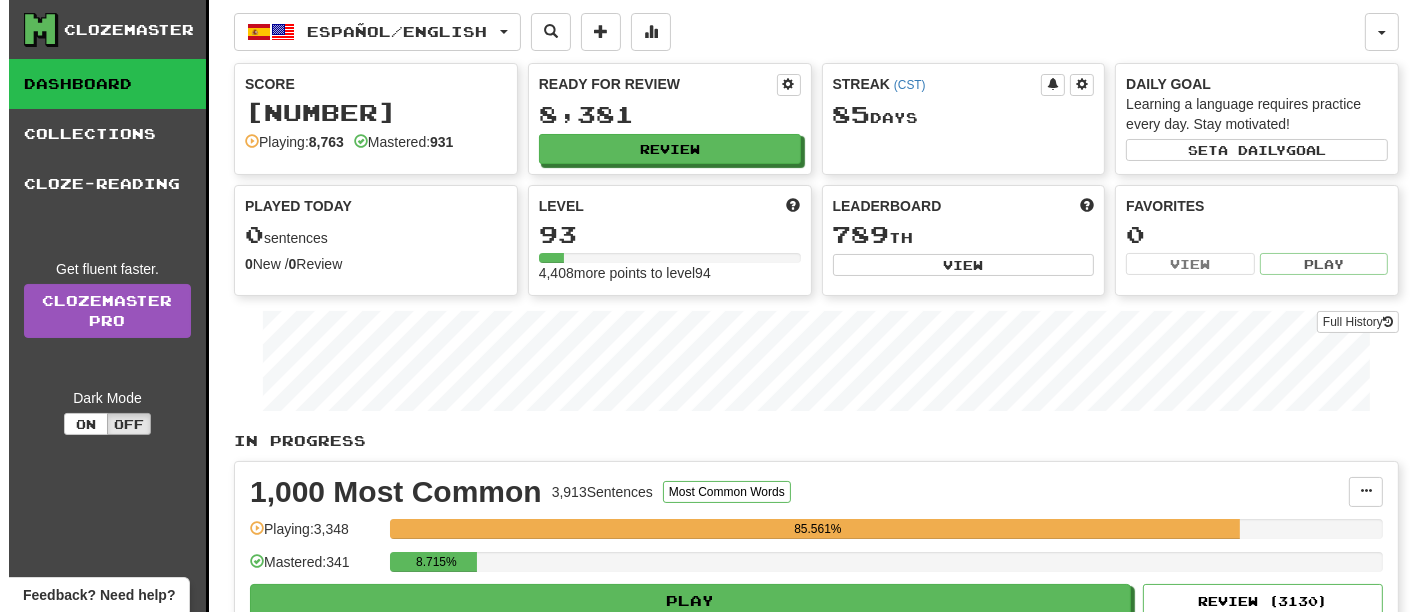 scroll, scrollTop: 333, scrollLeft: 0, axis: vertical 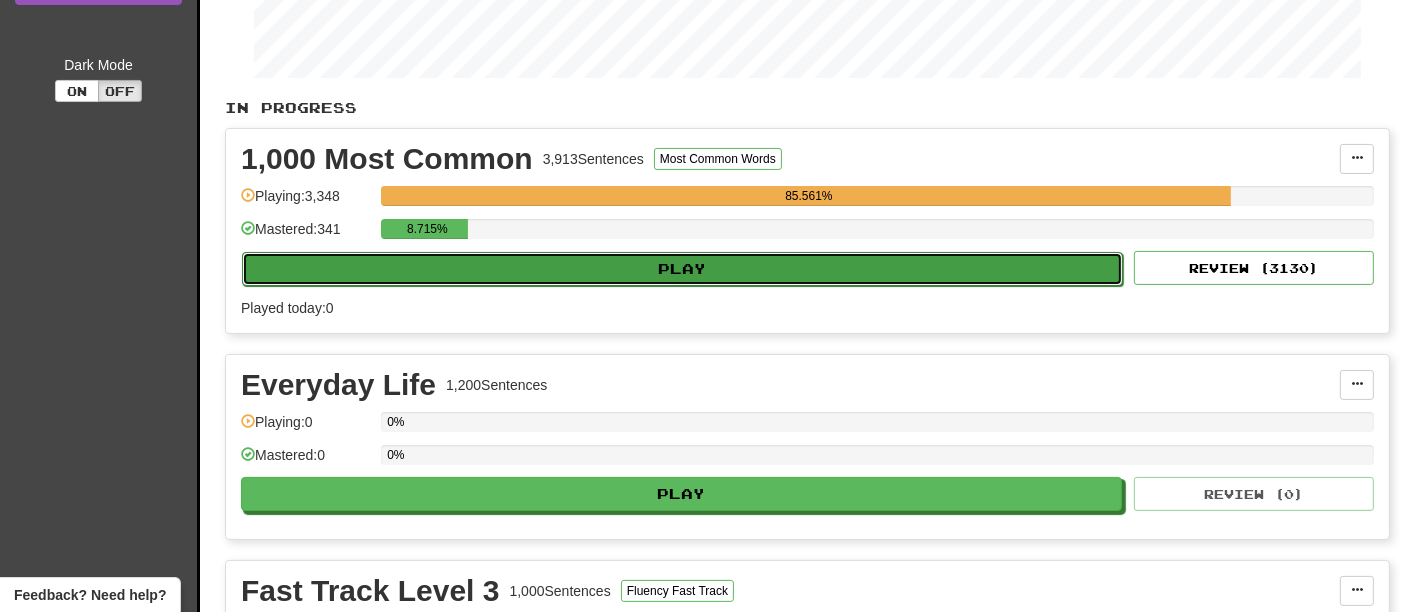 click on "Play" at bounding box center [682, 269] 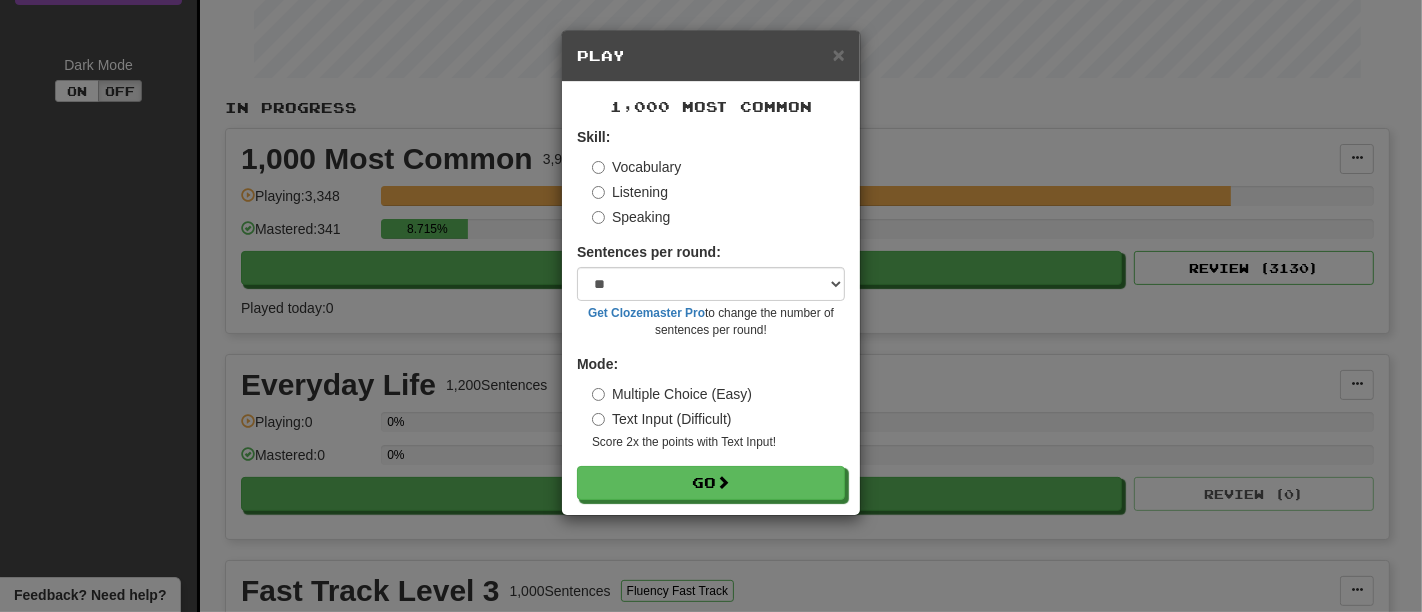 click on "Skill: Vocabulary Listening Speaking Sentences per round: * ** ** ** ** ** *** ******** Get Clozemaster Pro  to change the number of sentences per round! Mode: Multiple Choice (Easy) Text Input (Difficult) Score 2x the points with Text Input ! Go" at bounding box center [711, 313] 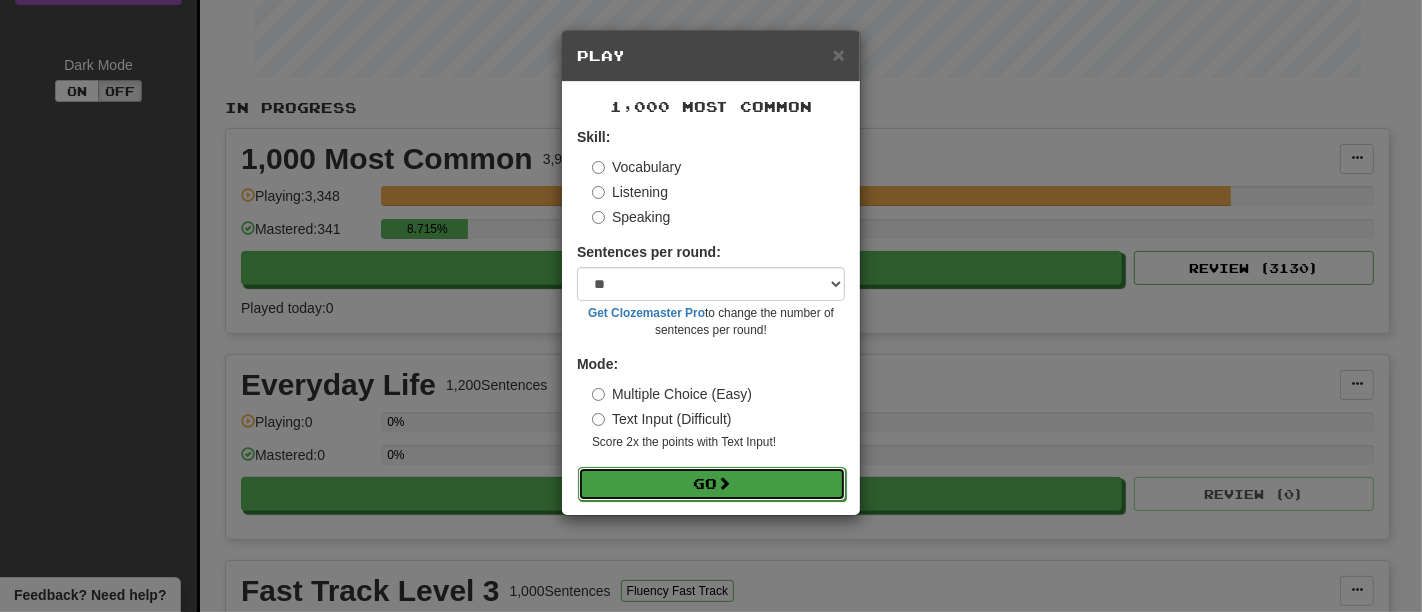 click on "Go" at bounding box center [712, 484] 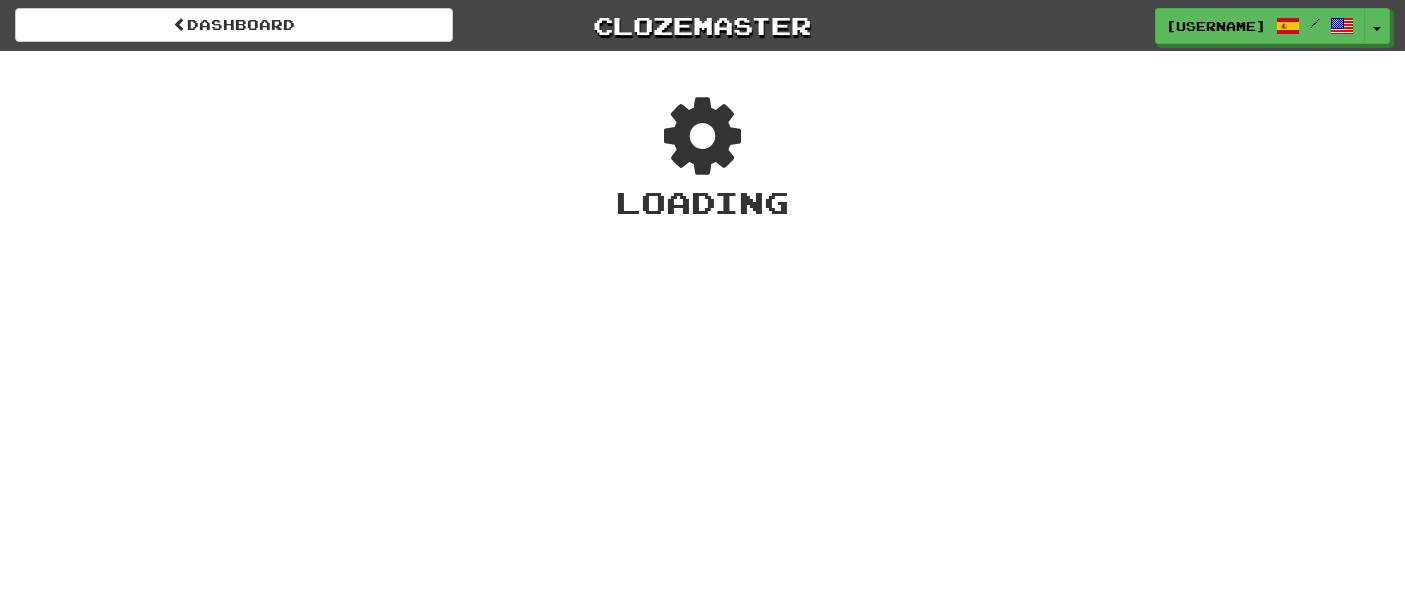 scroll, scrollTop: 0, scrollLeft: 0, axis: both 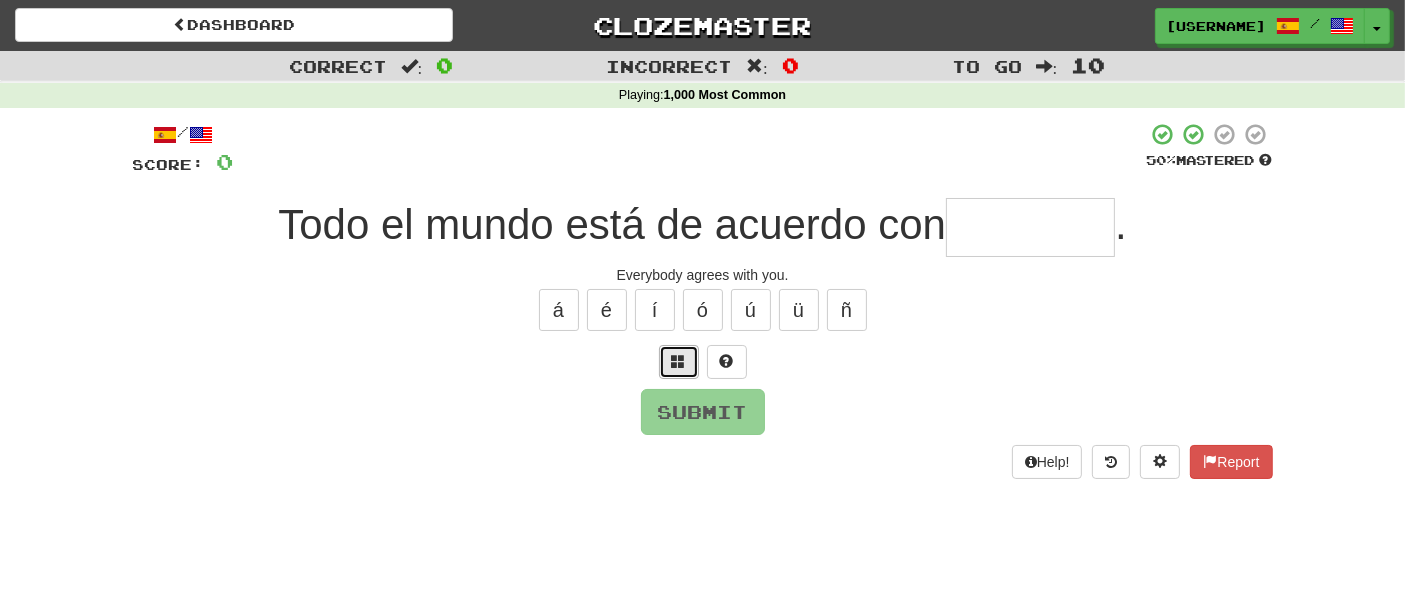 click at bounding box center (679, 362) 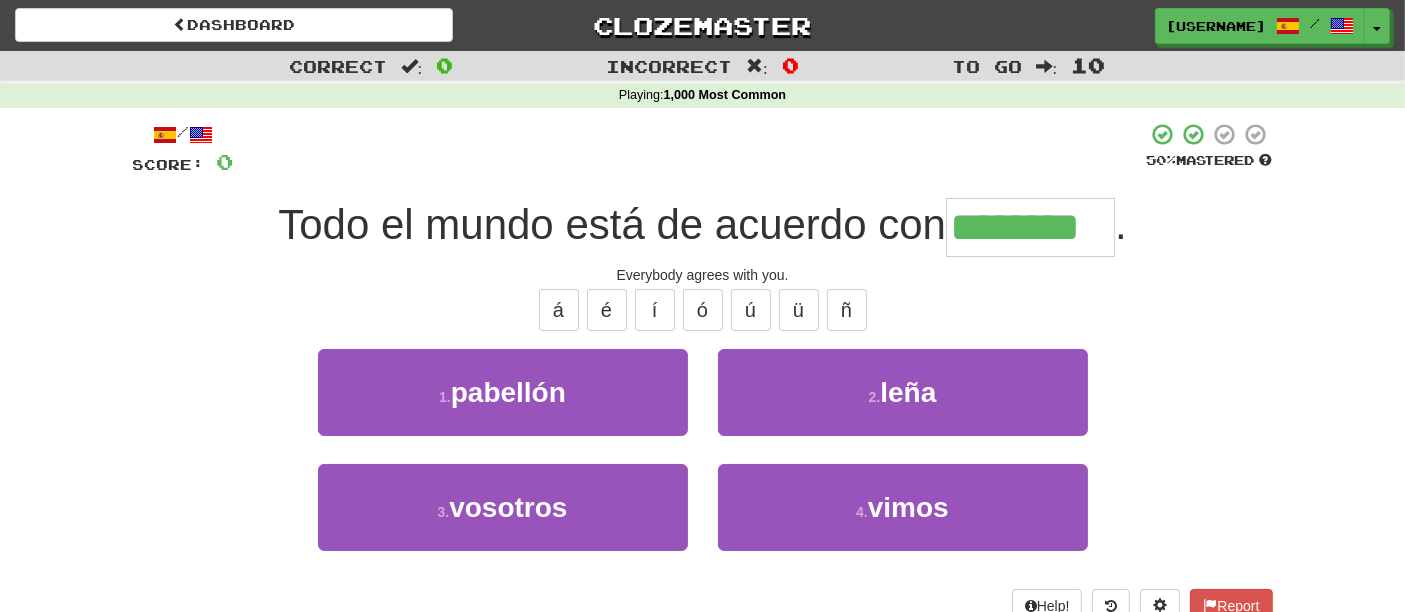 type on "********" 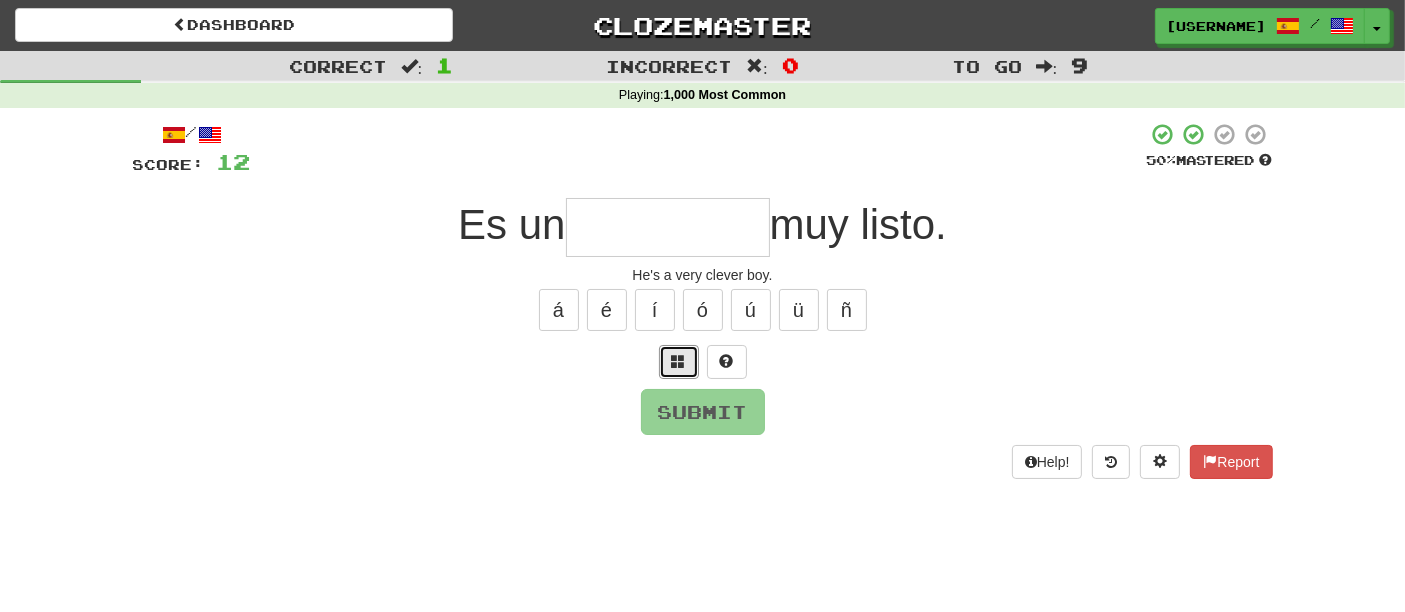 click at bounding box center [679, 362] 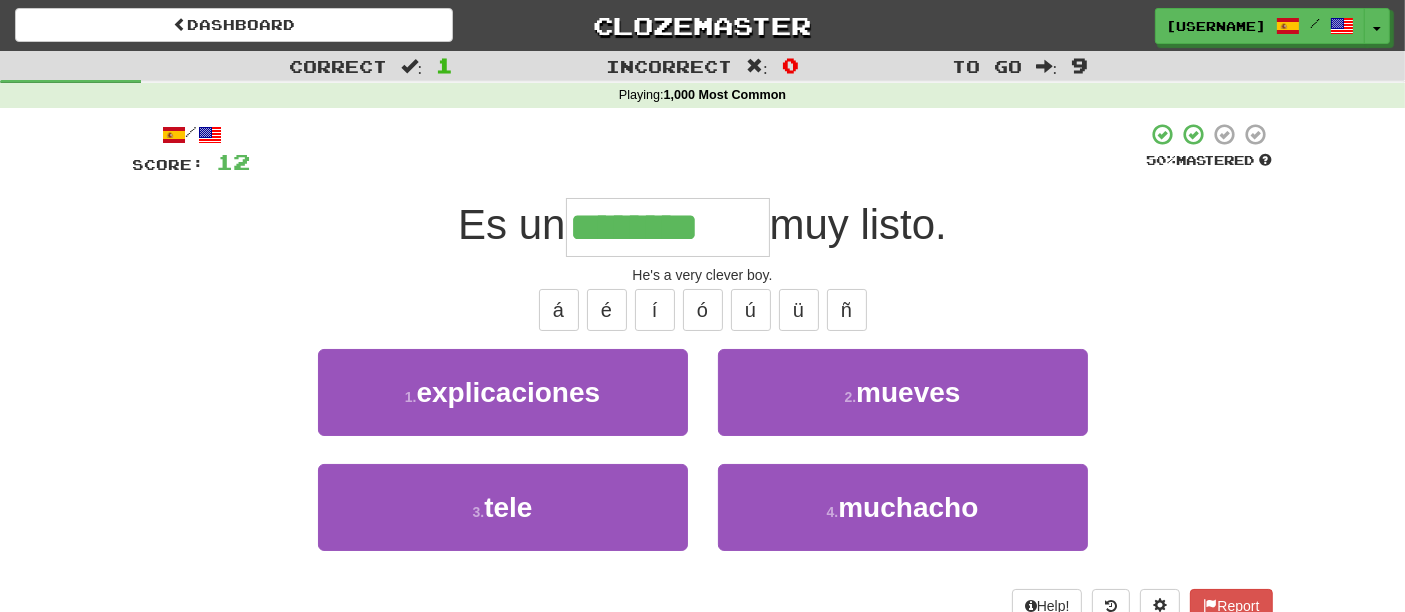 type on "********" 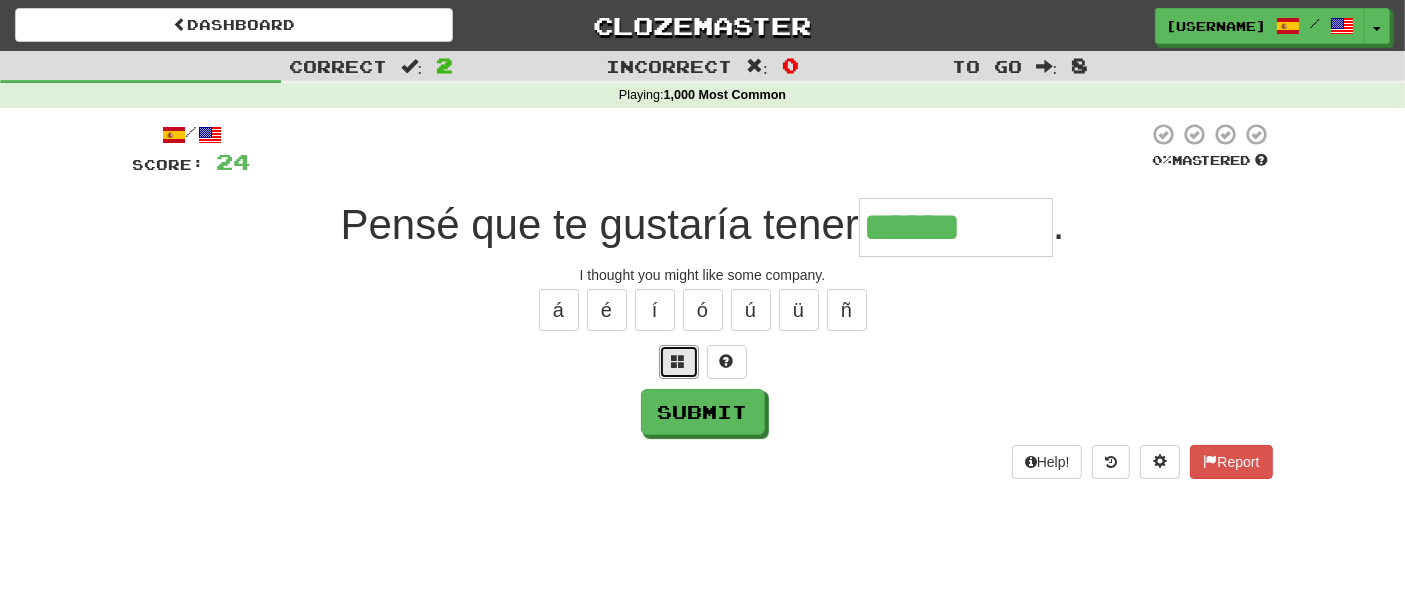 click at bounding box center [679, 362] 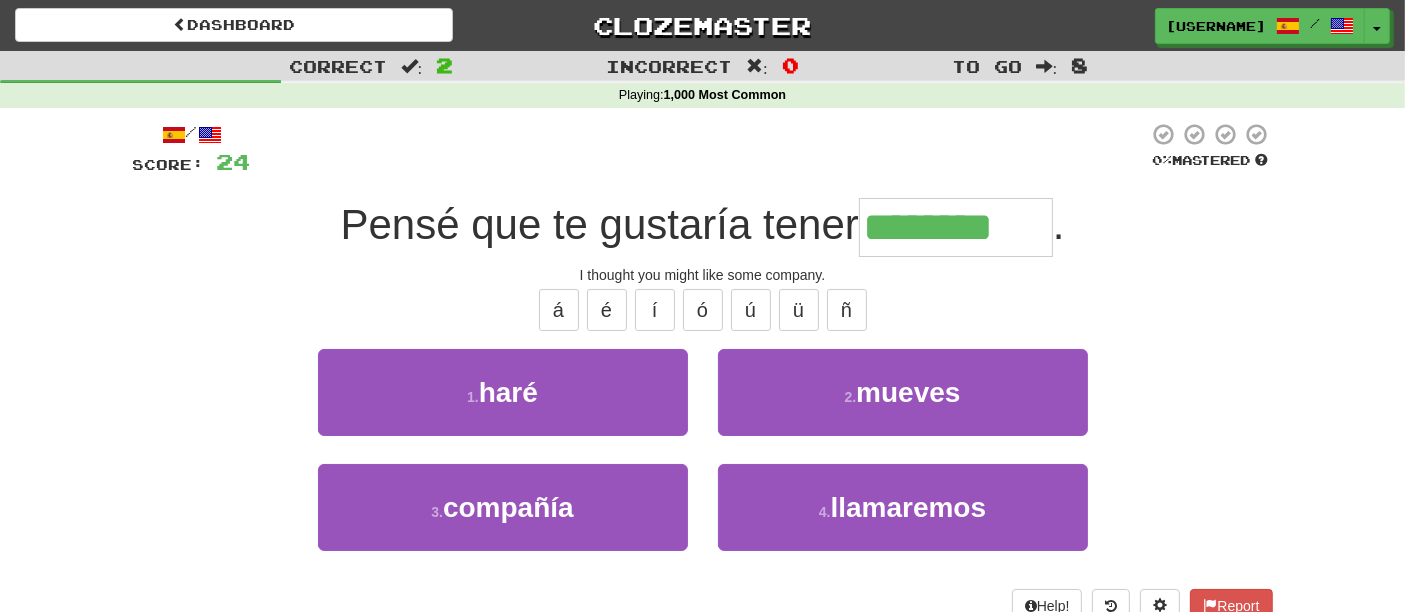 type on "********" 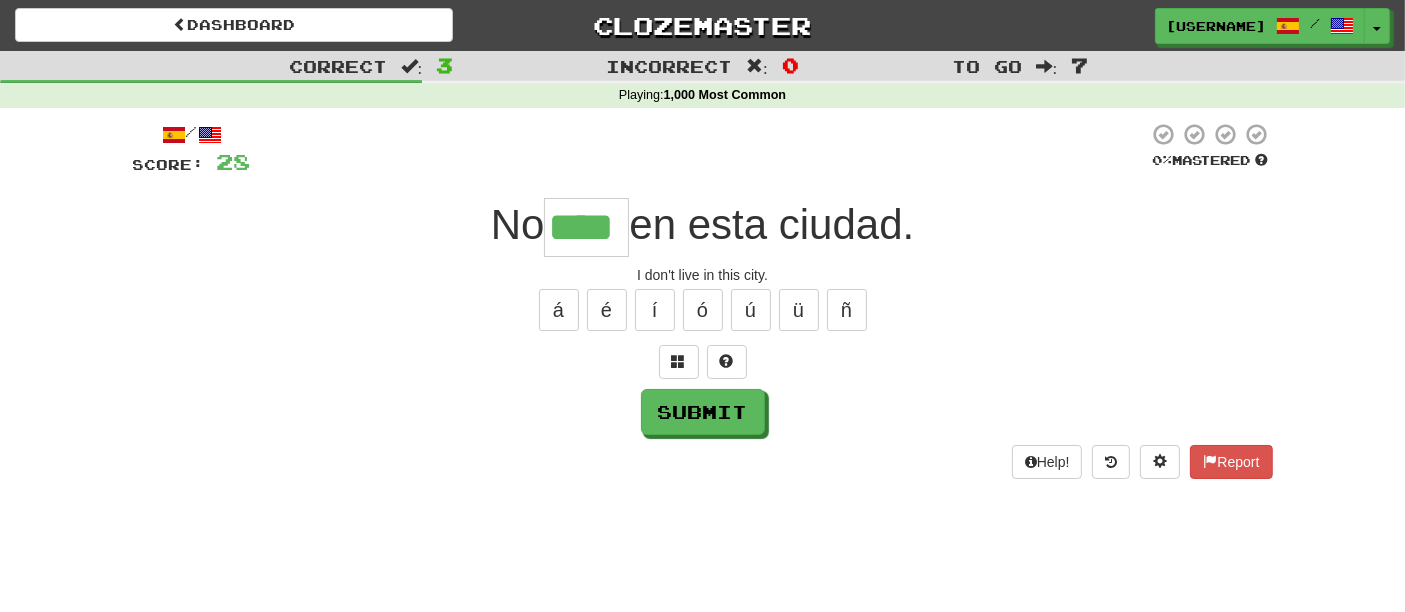 type on "****" 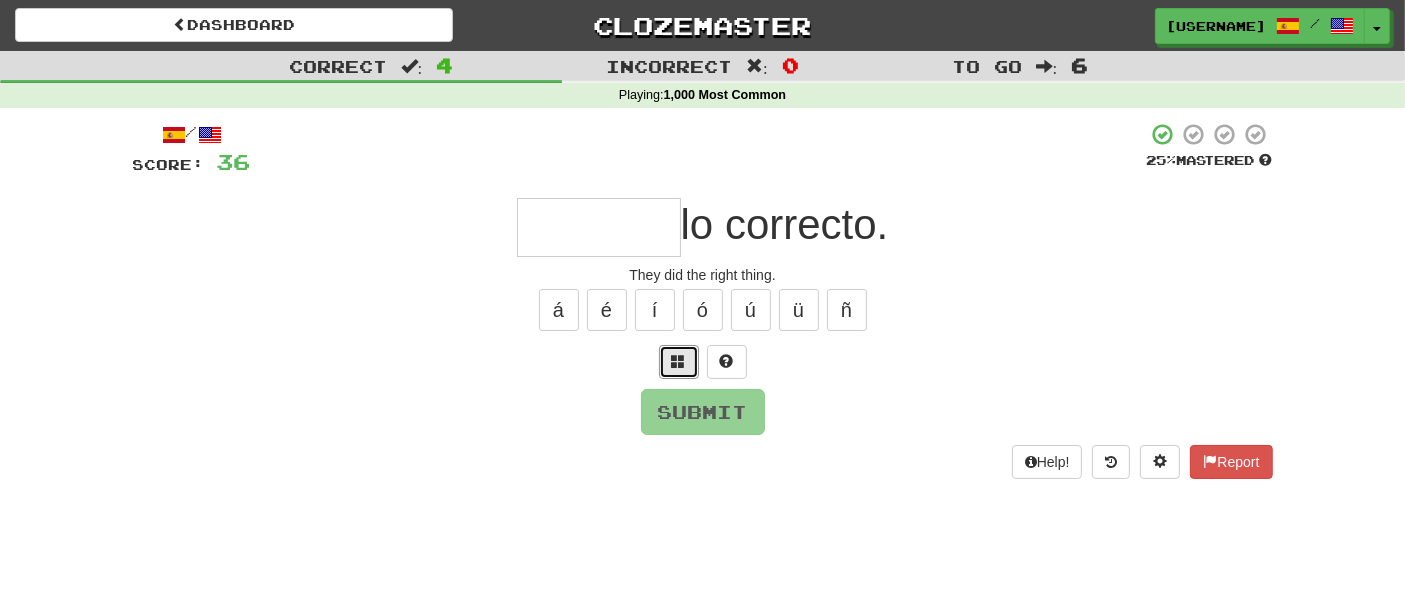click at bounding box center [679, 362] 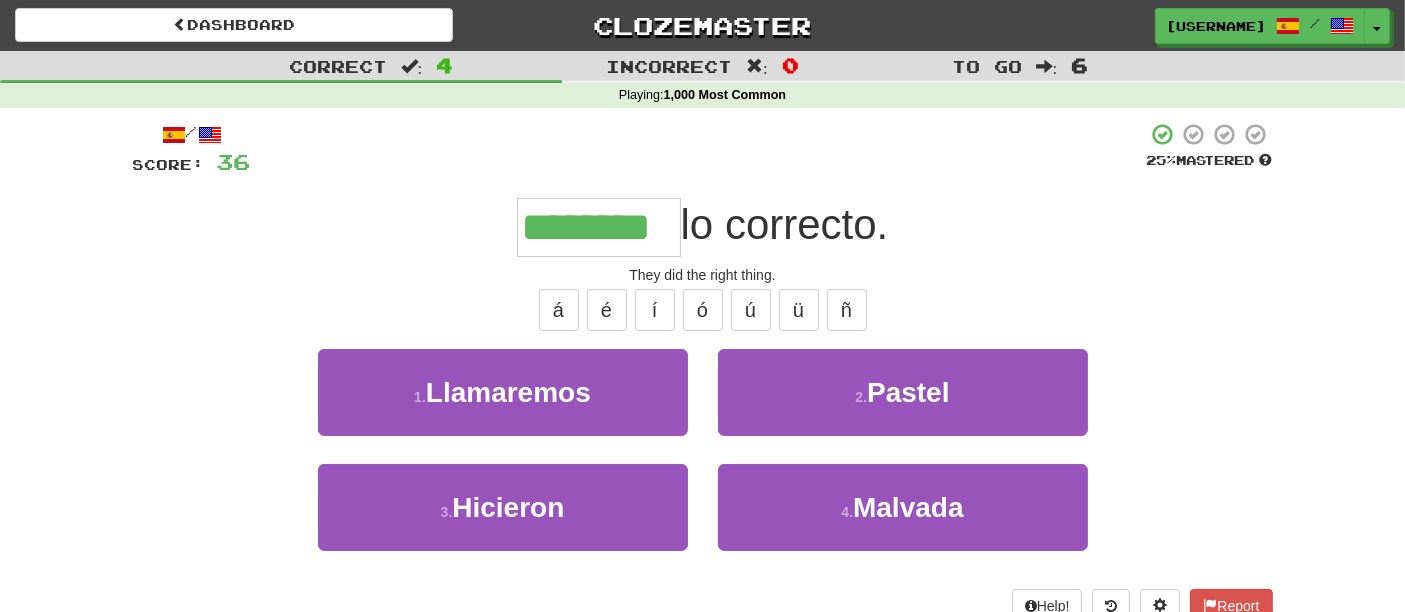 type on "********" 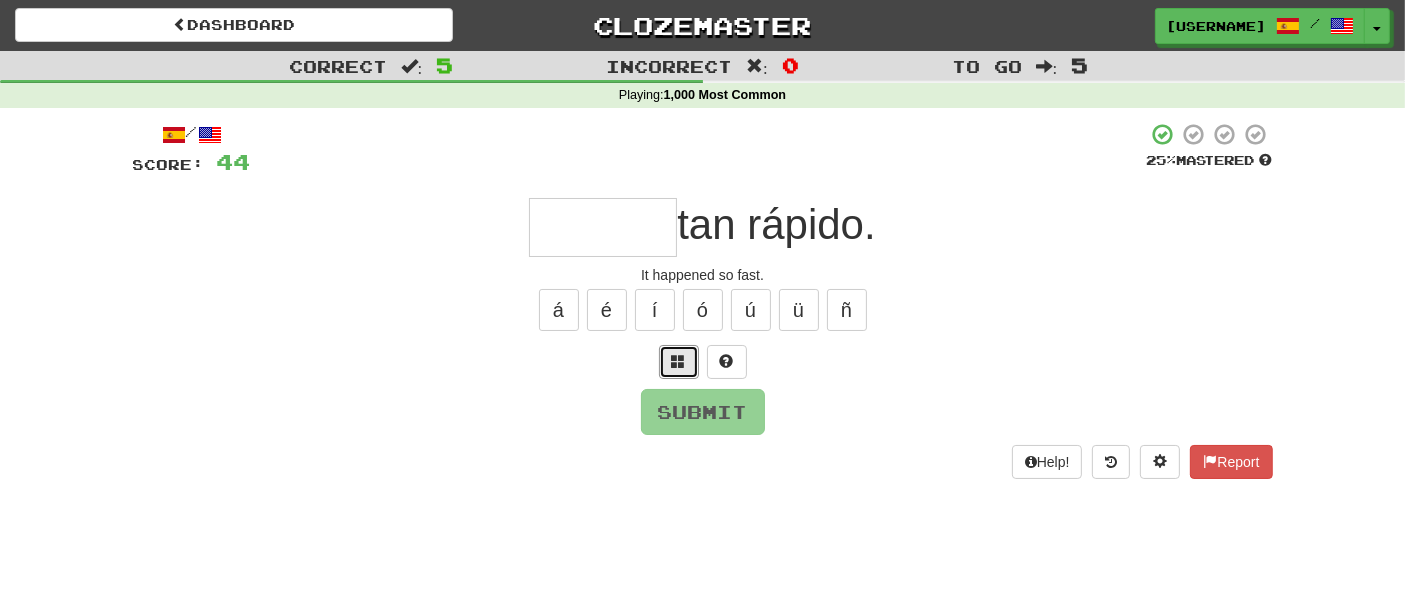 click at bounding box center [679, 362] 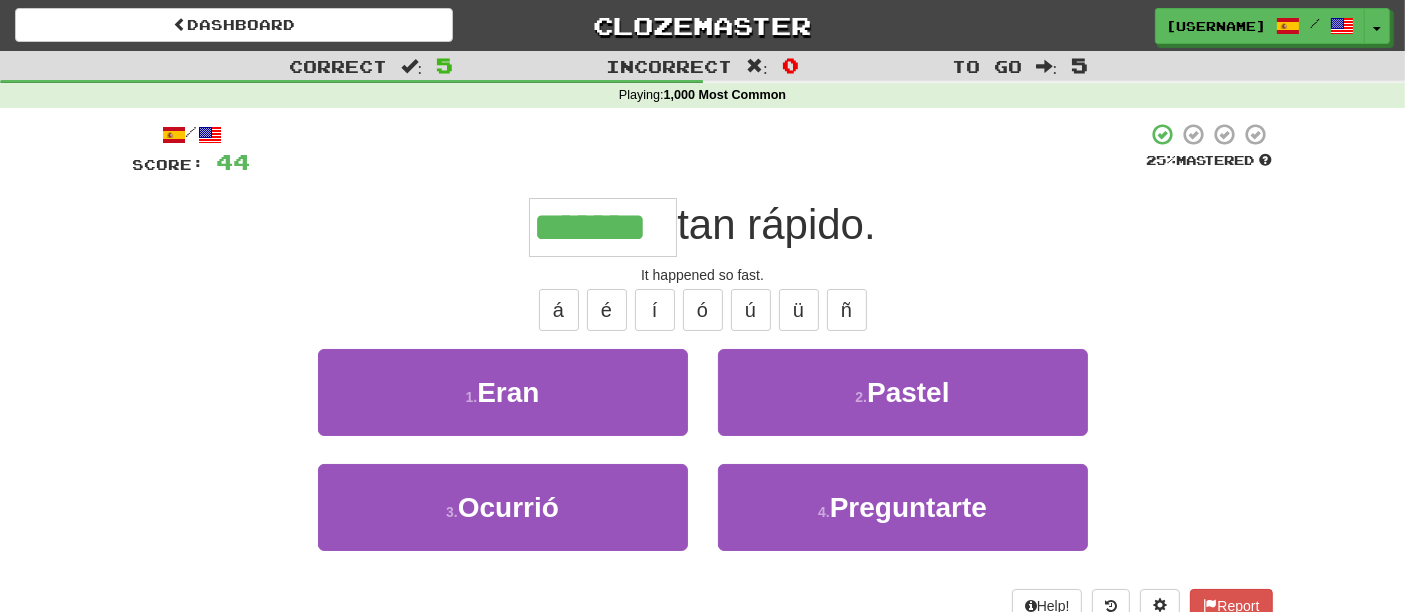 type on "*******" 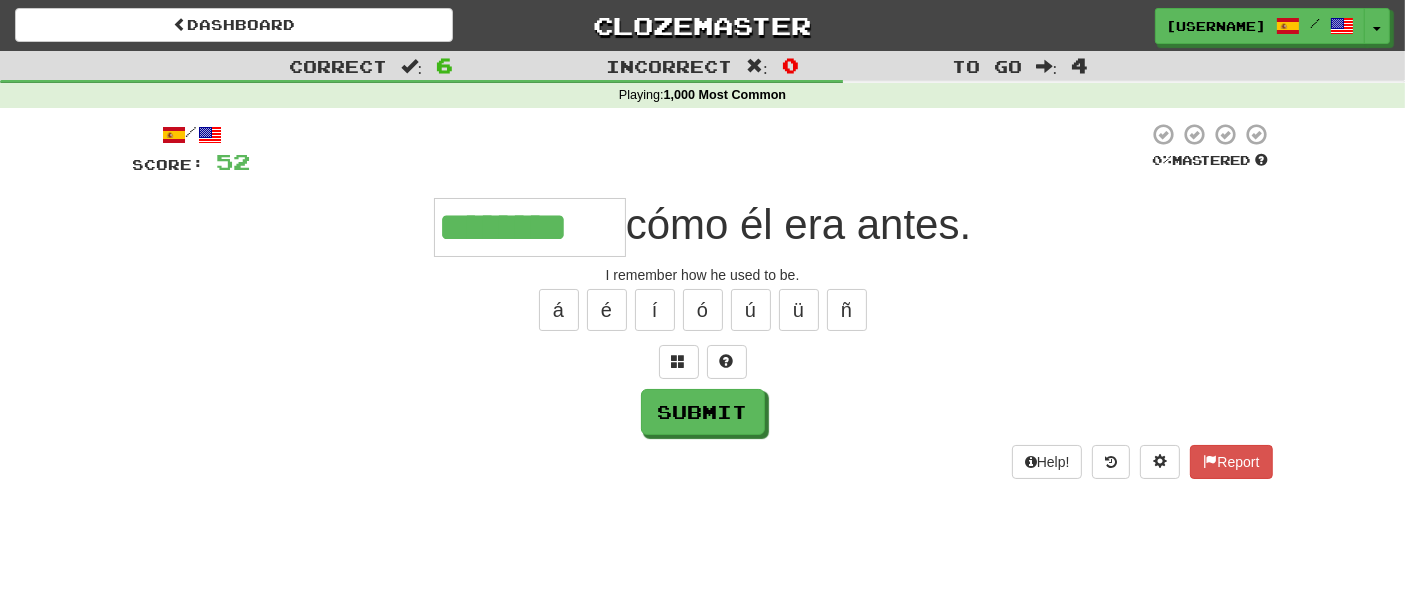 type on "********" 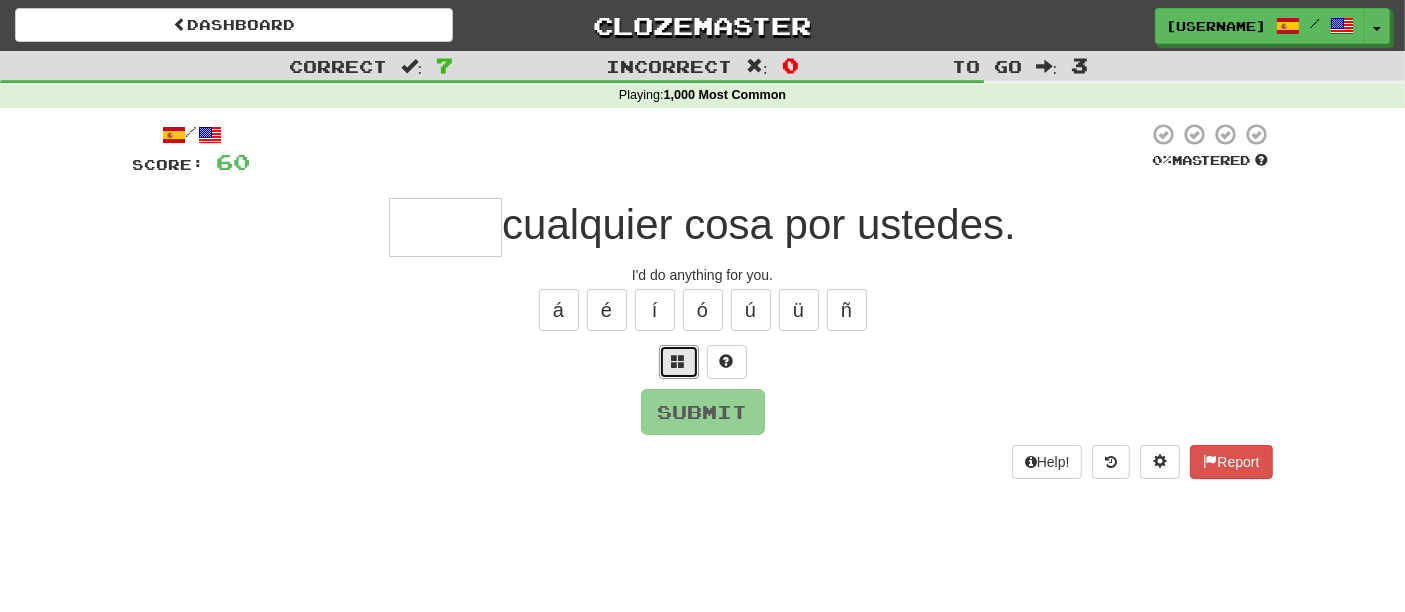 click at bounding box center (679, 362) 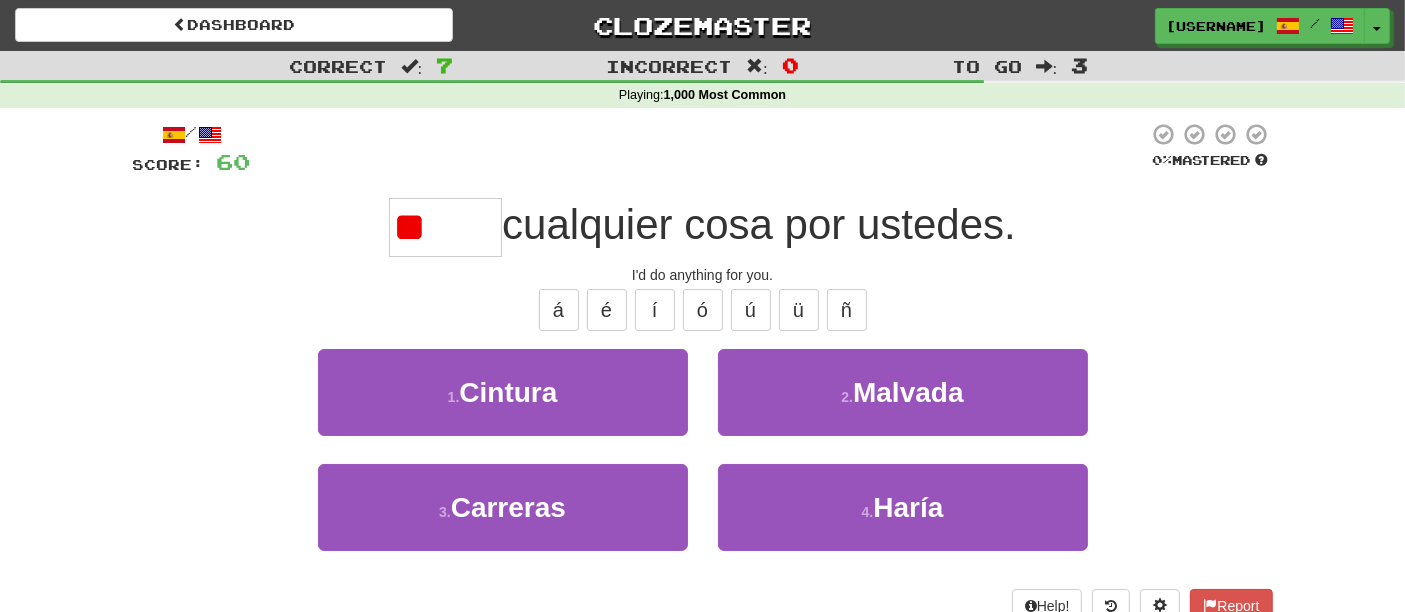 type on "*" 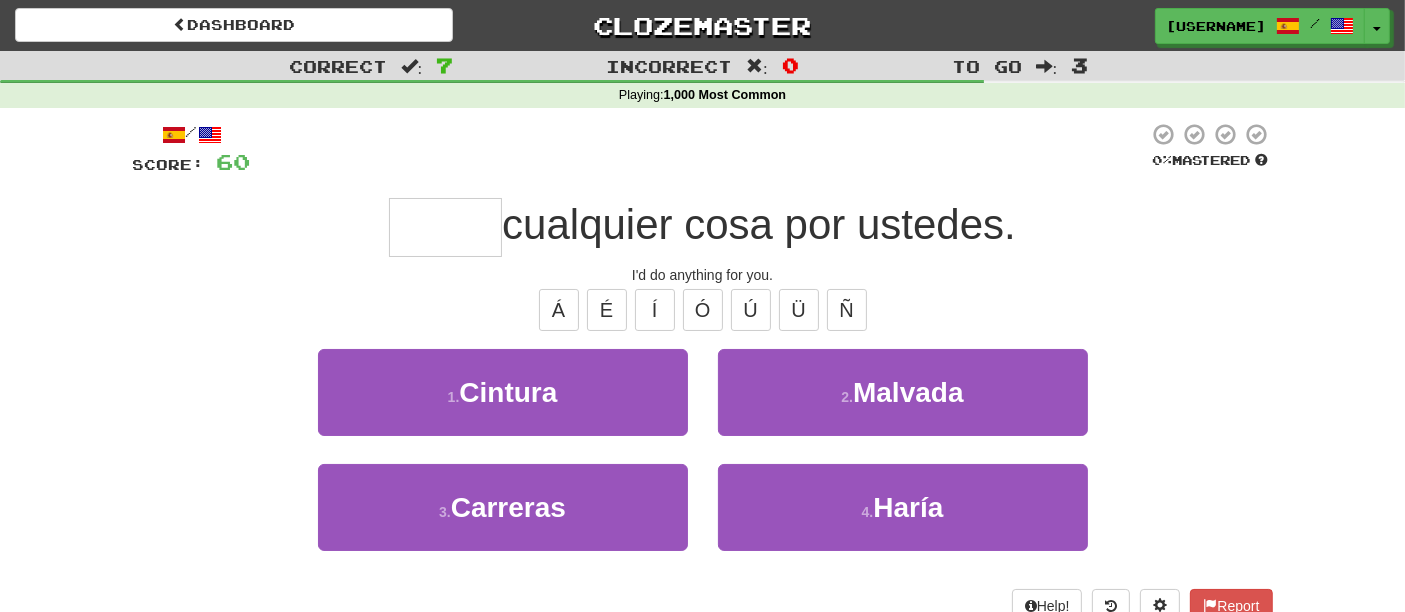 type on "*" 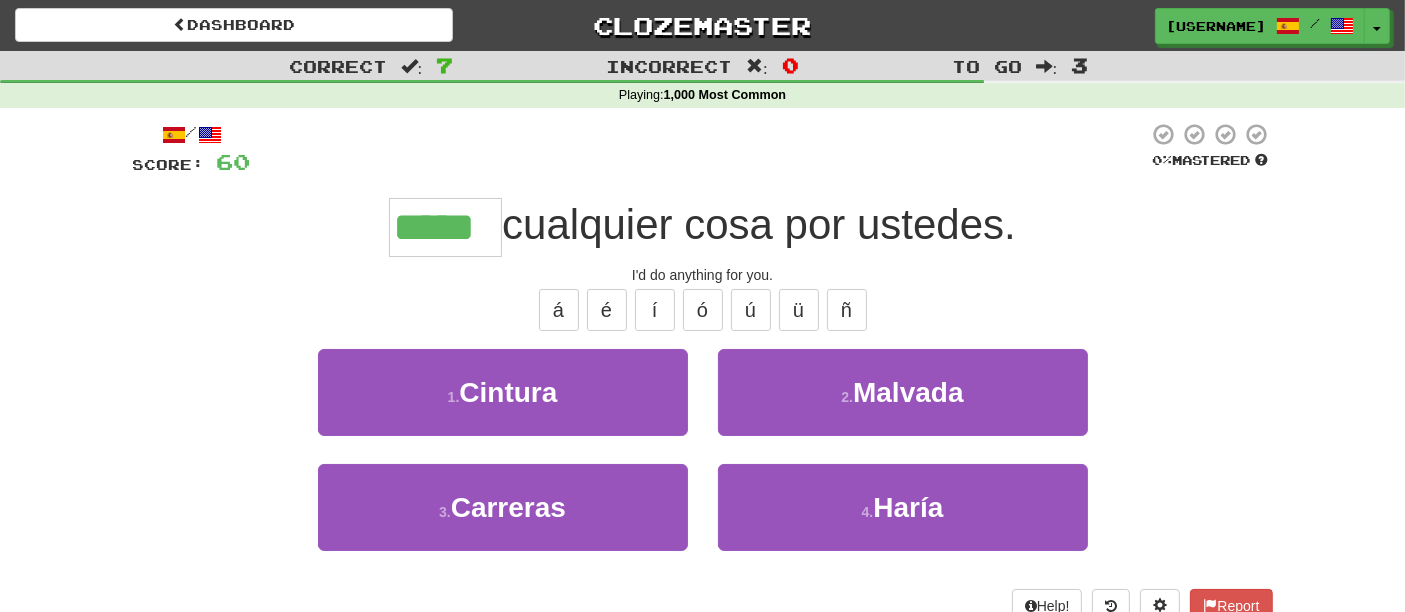 type on "*****" 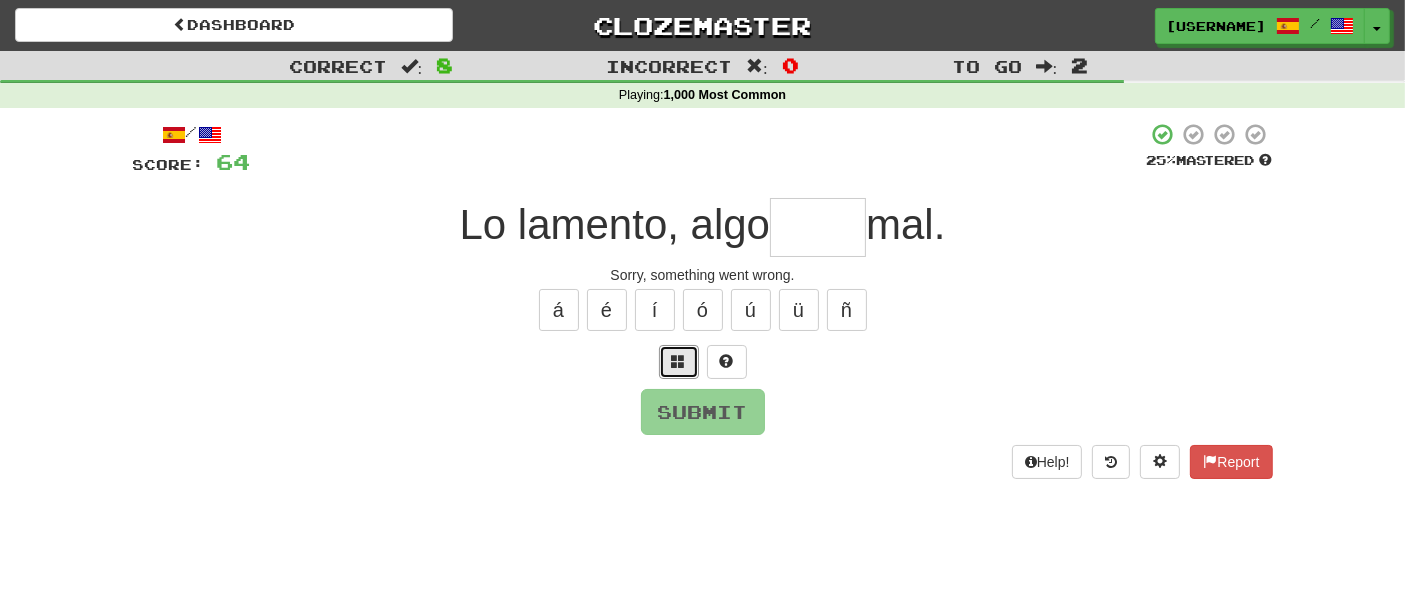 click at bounding box center [679, 362] 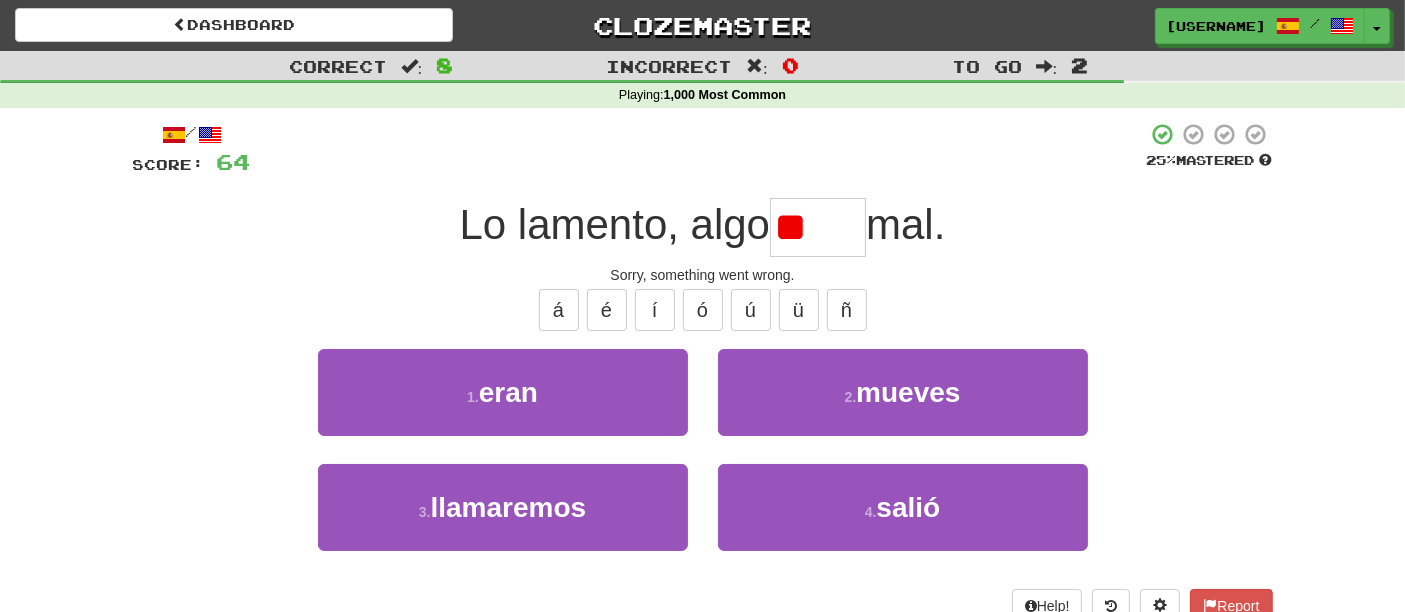 type on "*" 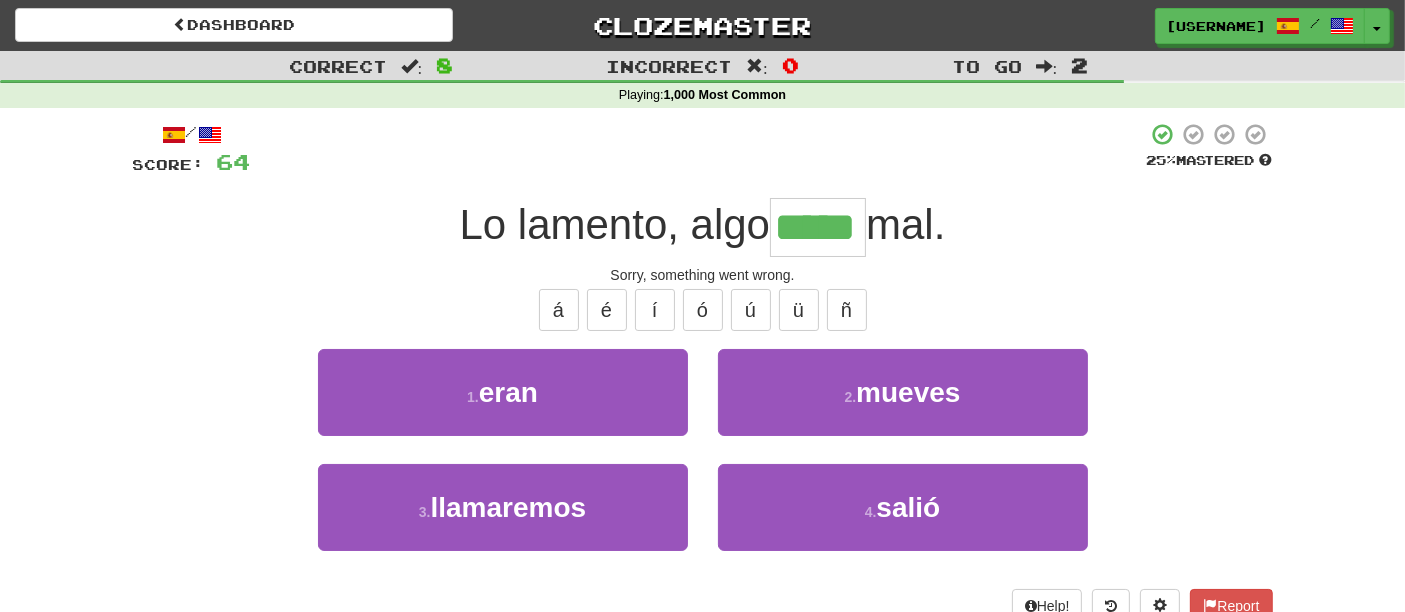 type on "*****" 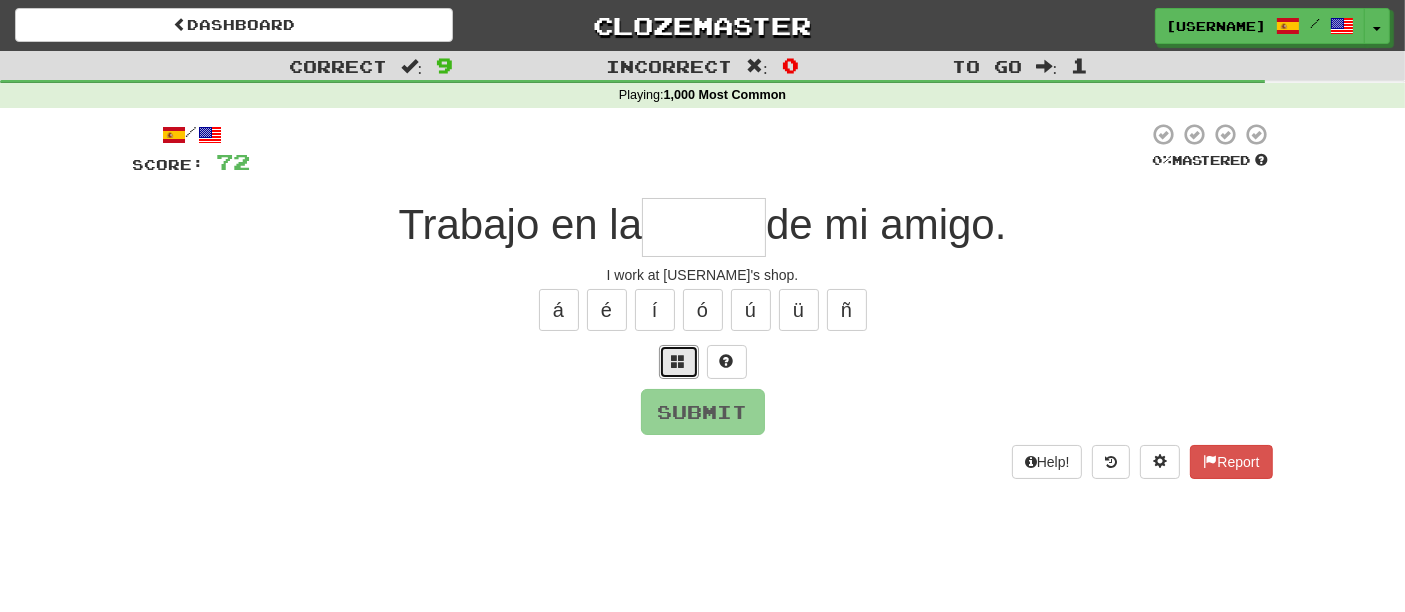 click at bounding box center (679, 362) 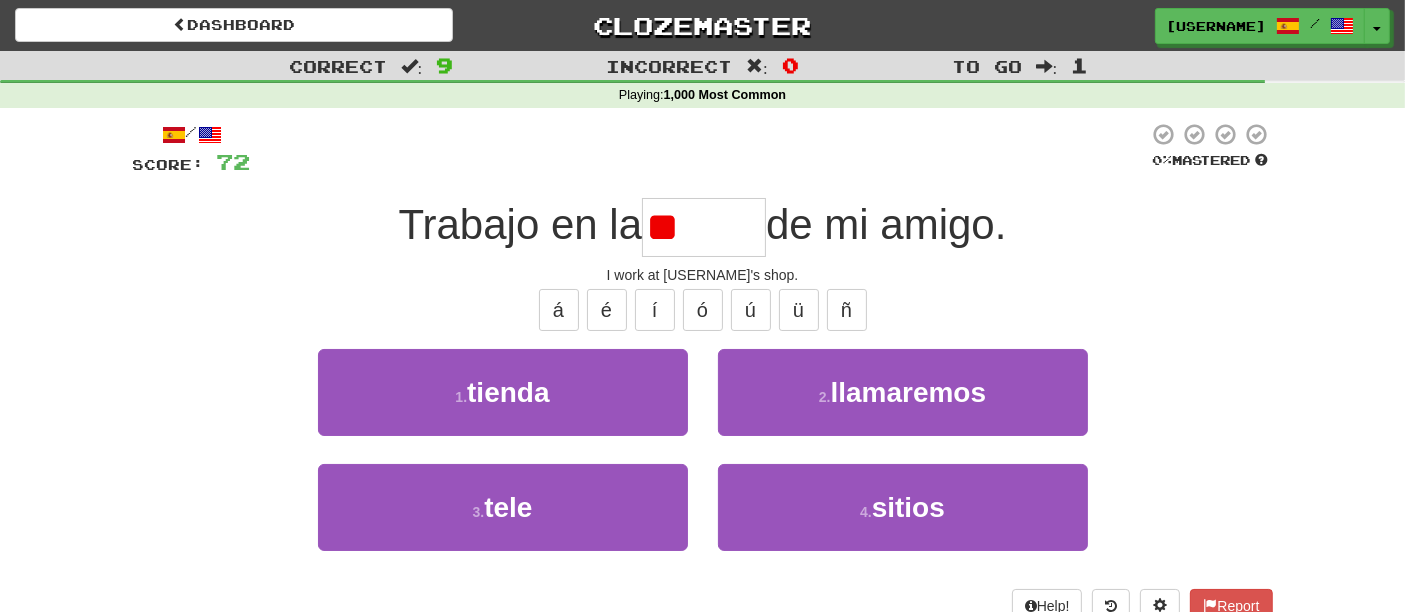 type on "*" 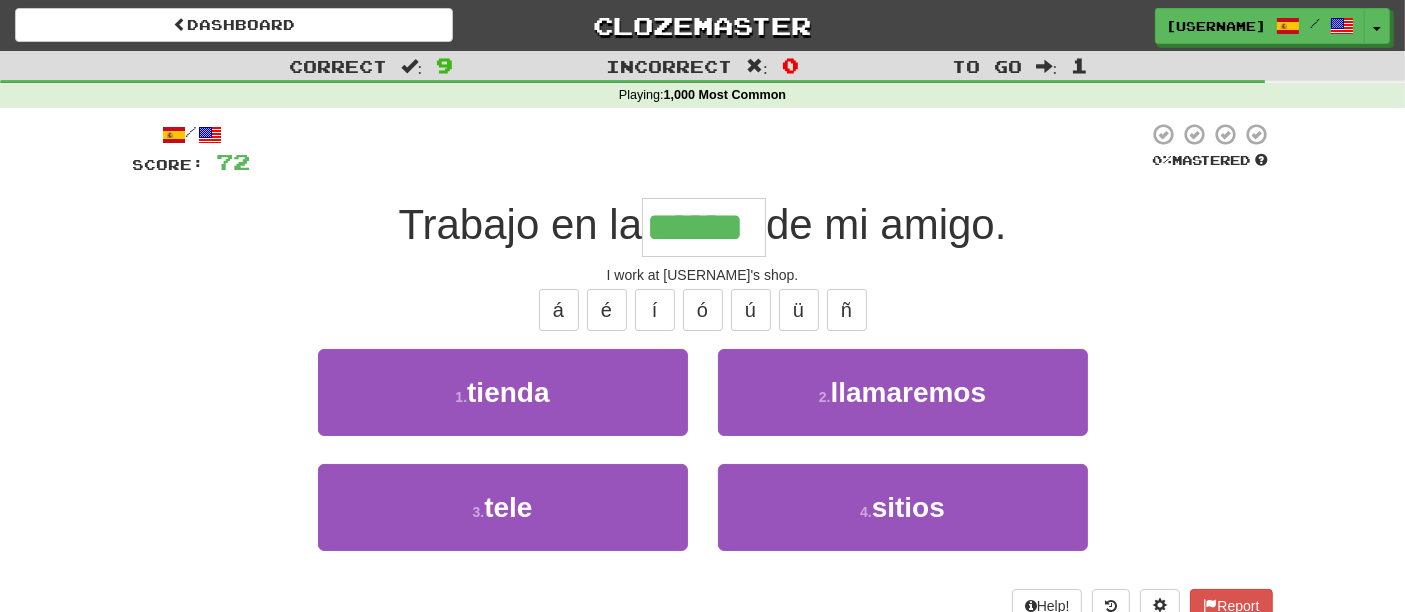 type on "******" 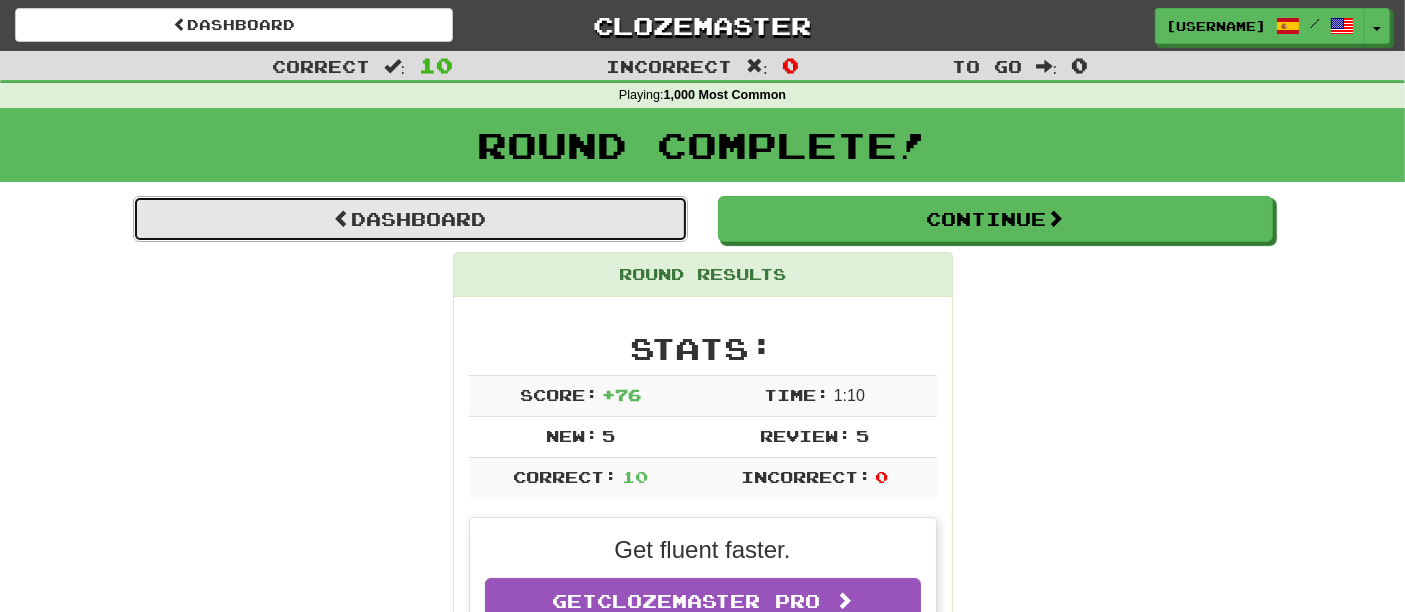 click on "Dashboard" at bounding box center (410, 219) 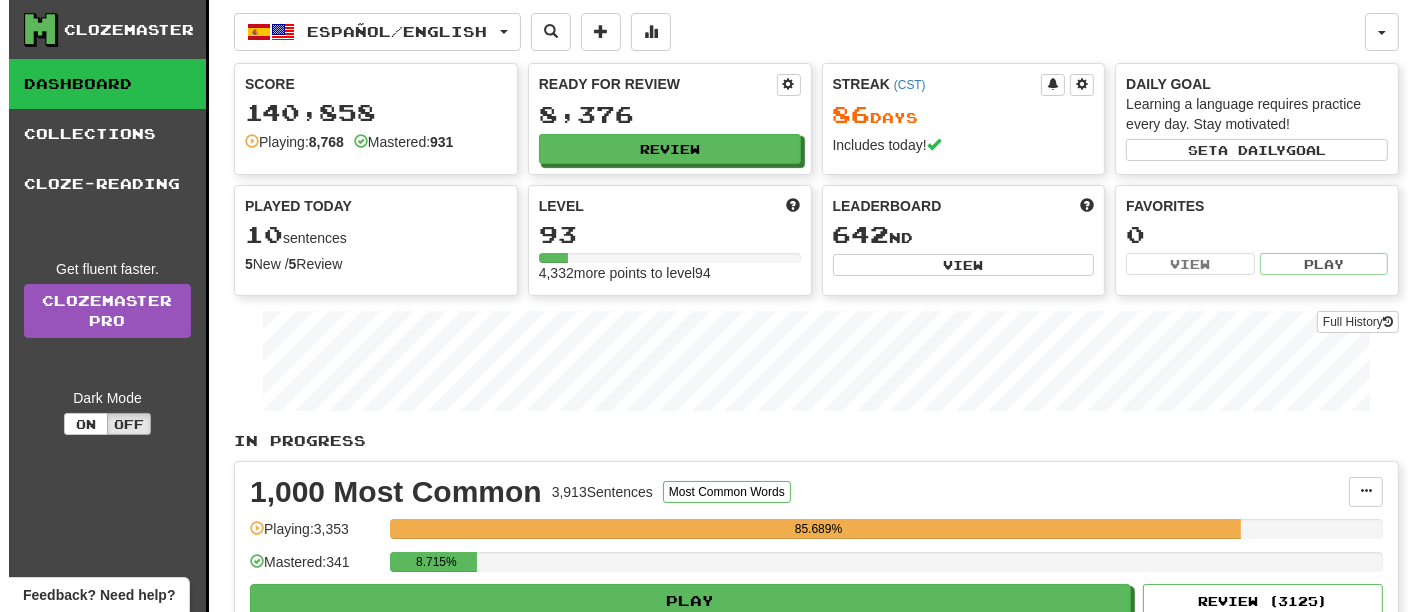 scroll, scrollTop: 666, scrollLeft: 0, axis: vertical 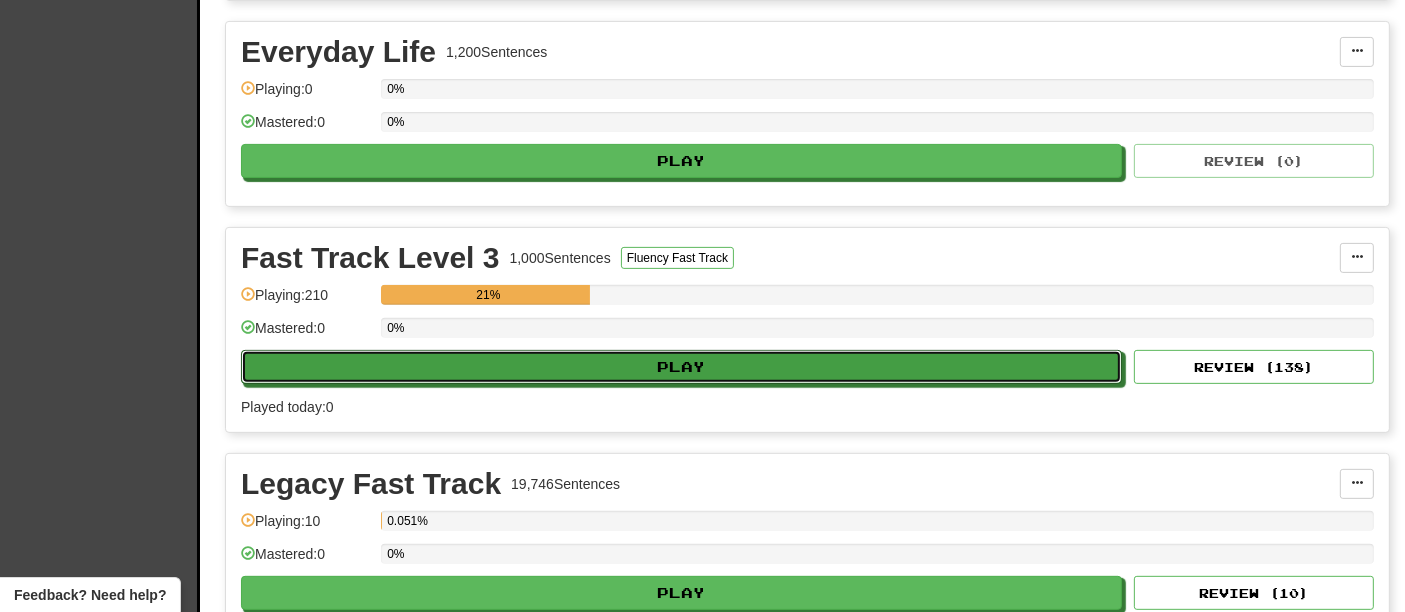 click on "Play" at bounding box center (681, 367) 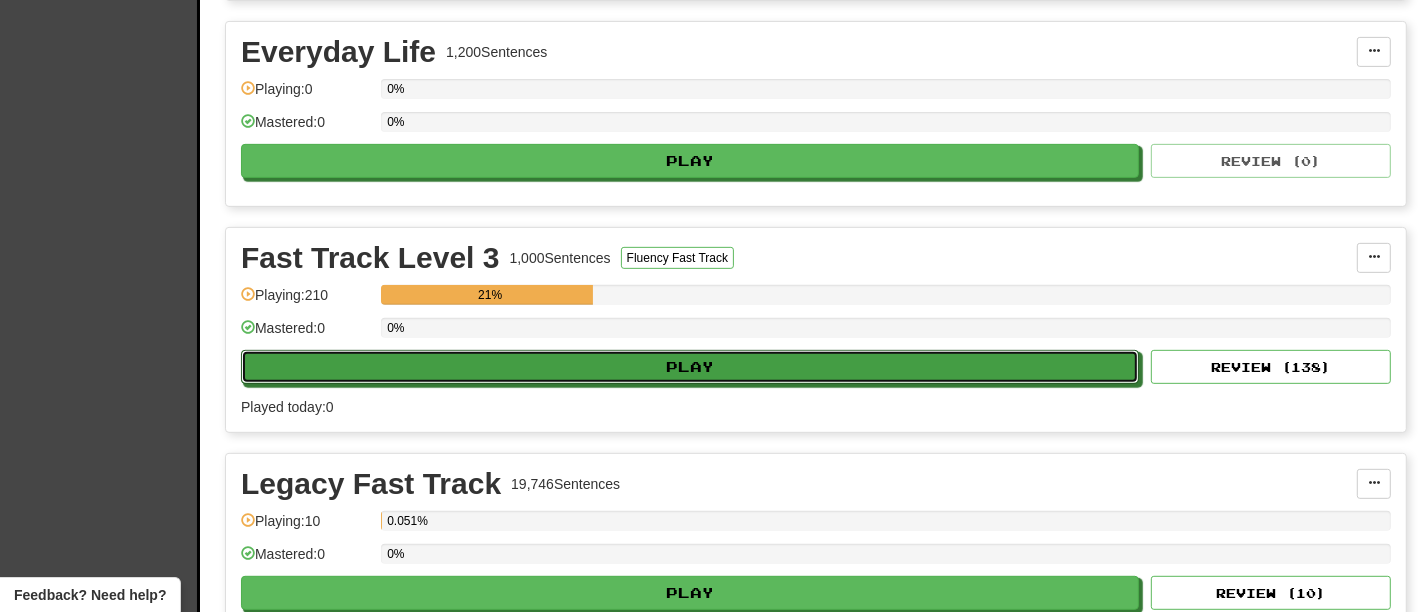 select on "**" 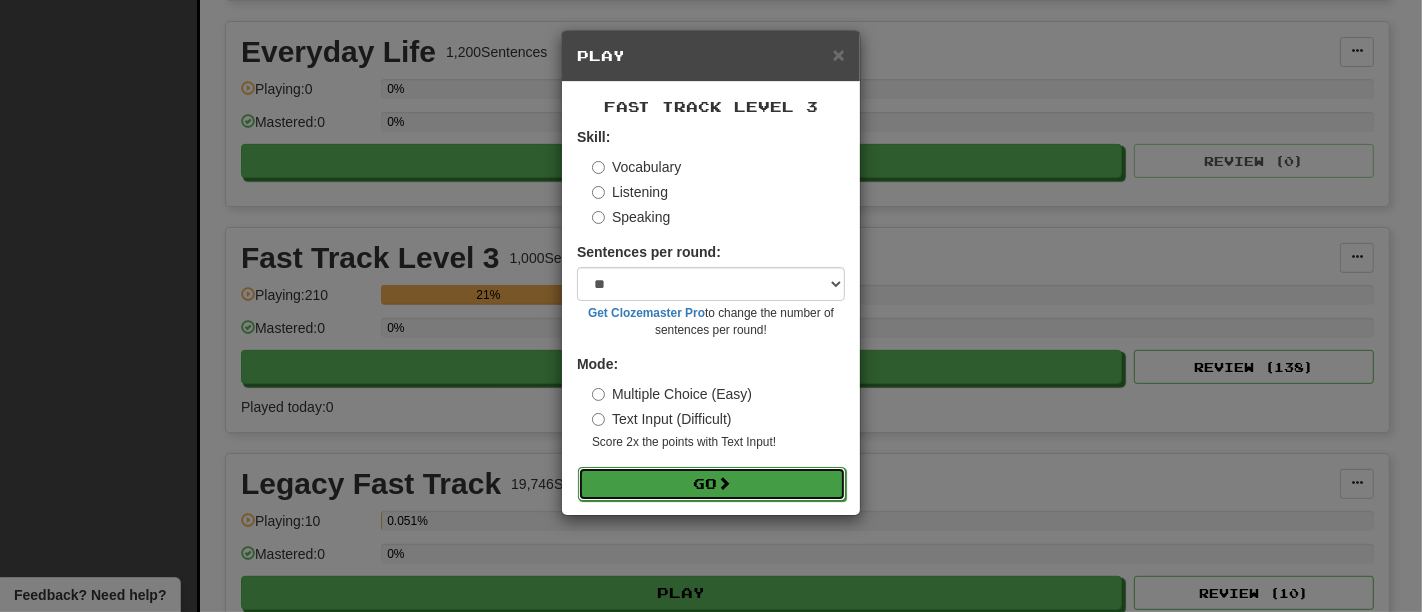 click on "Go" at bounding box center [712, 484] 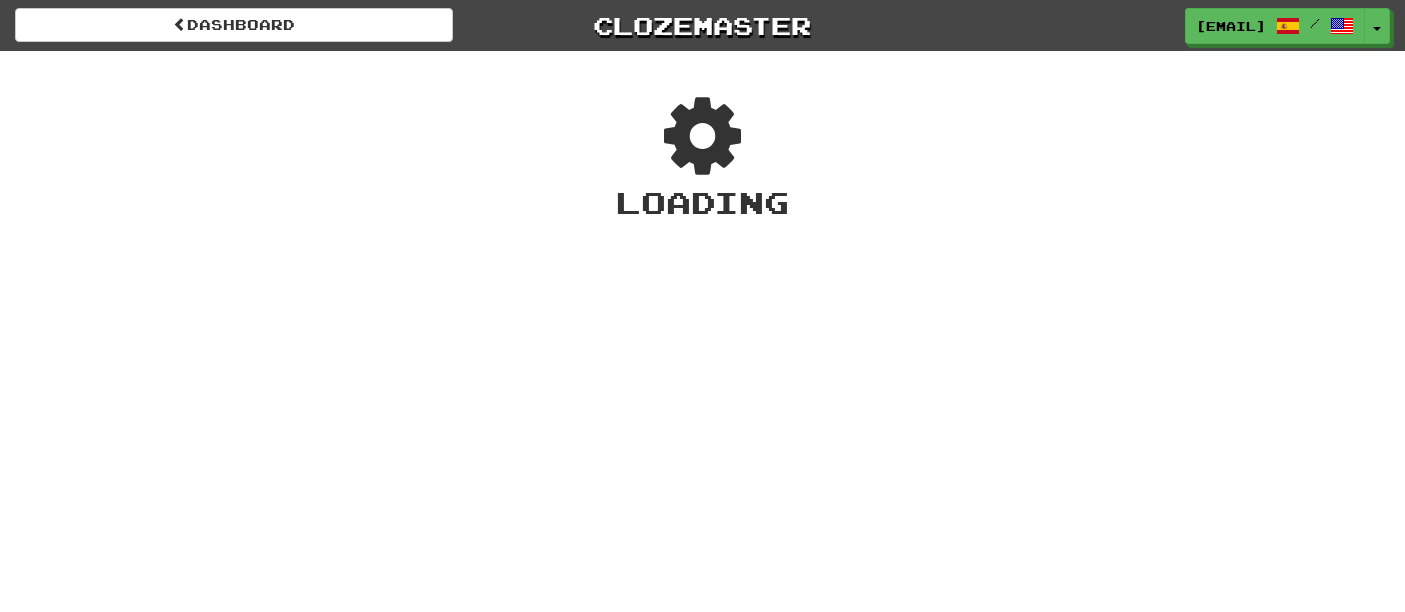 scroll, scrollTop: 0, scrollLeft: 0, axis: both 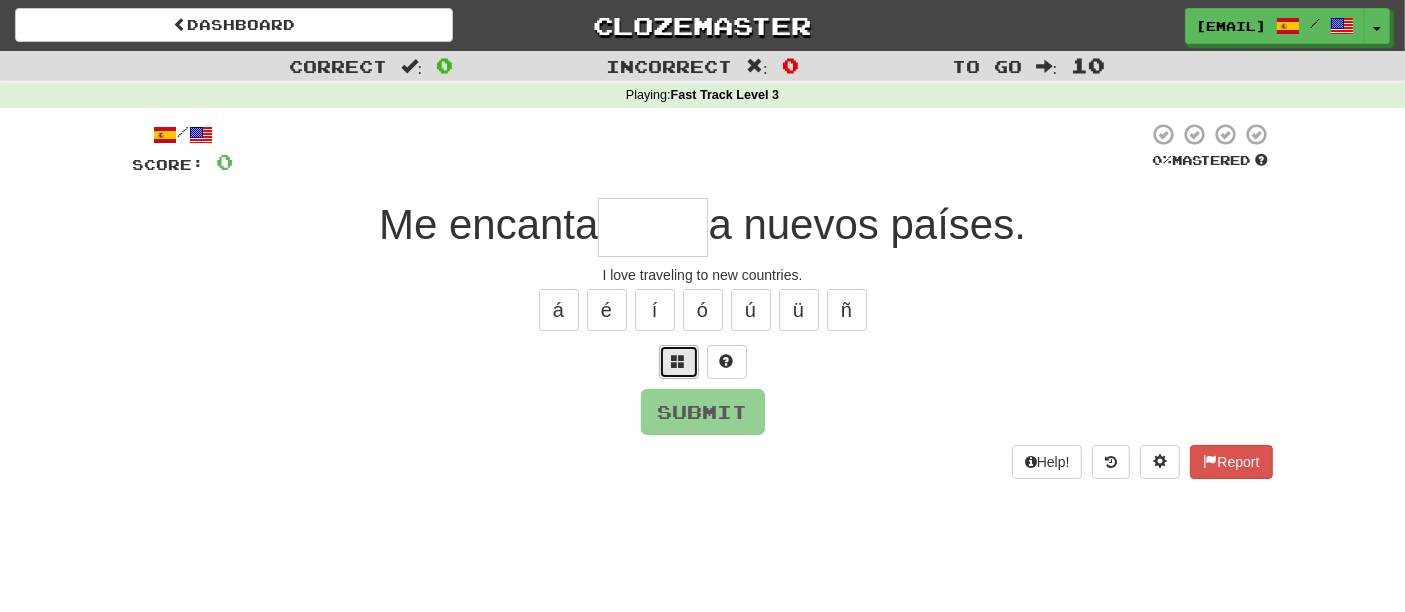 click at bounding box center [679, 361] 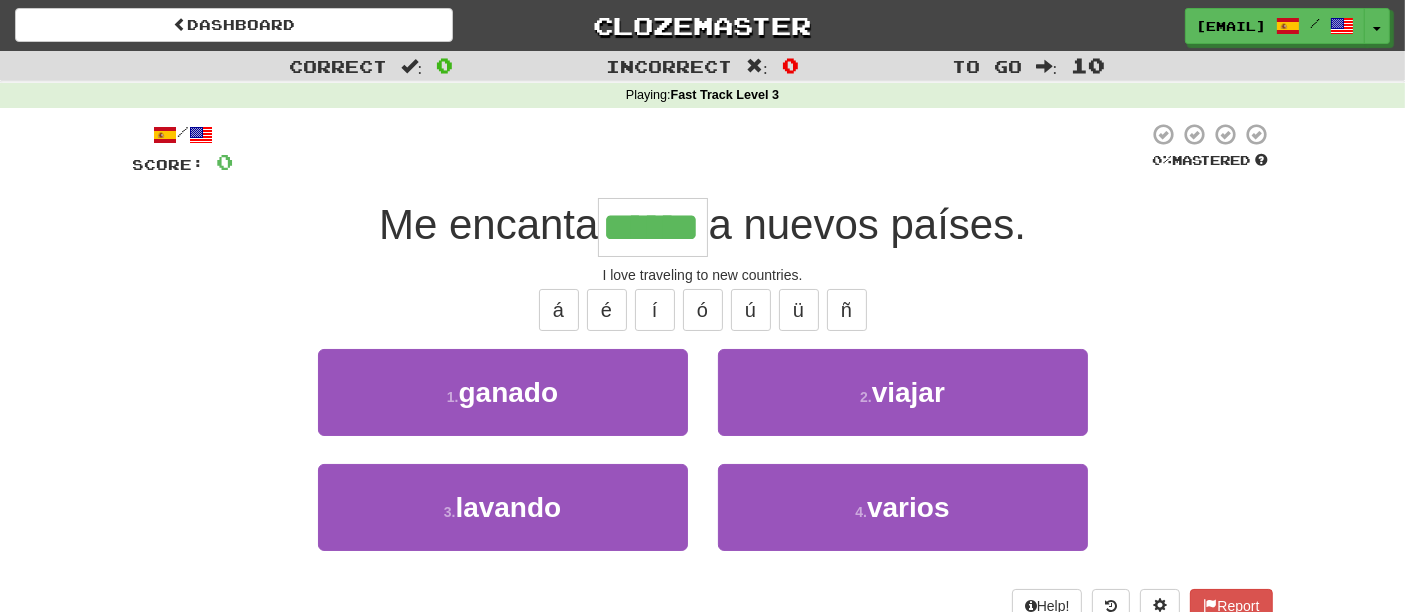 type on "******" 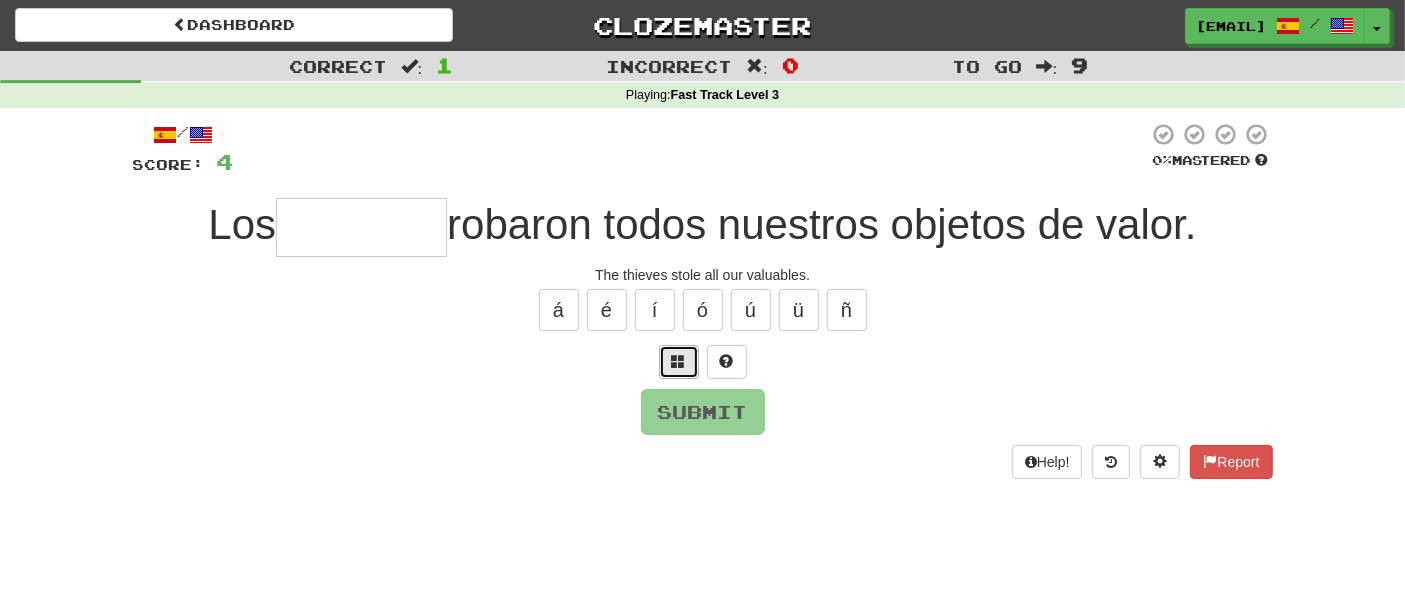 click at bounding box center [679, 362] 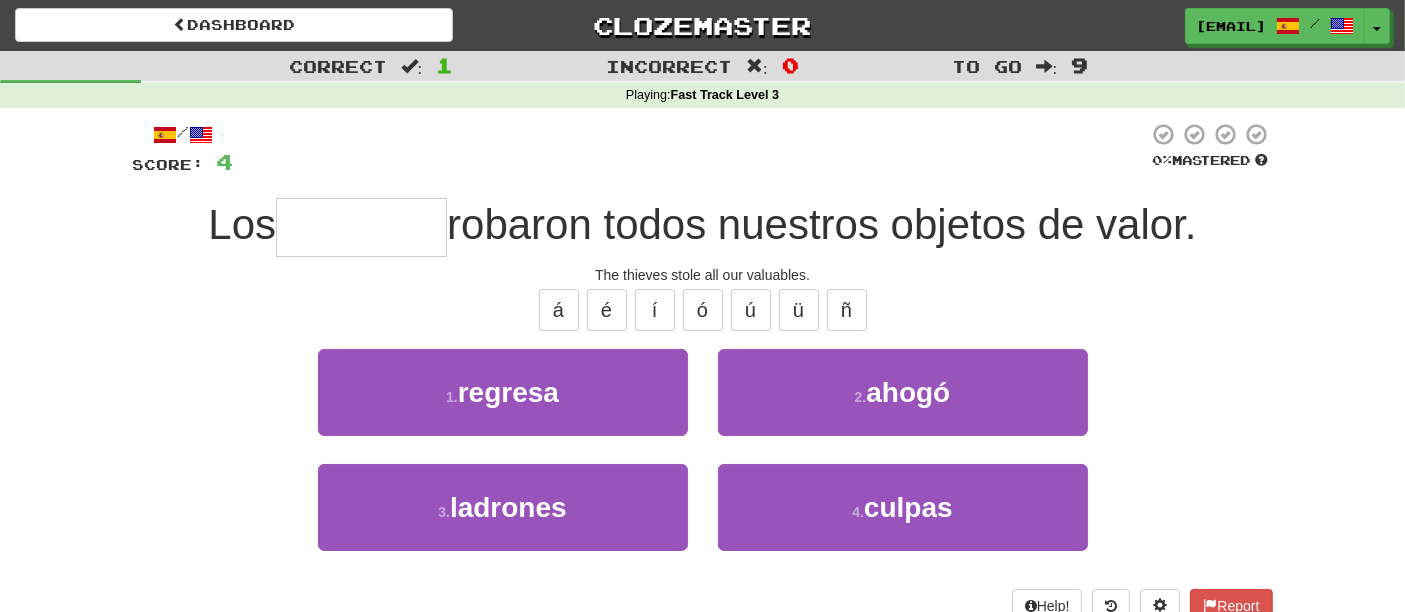type on "*" 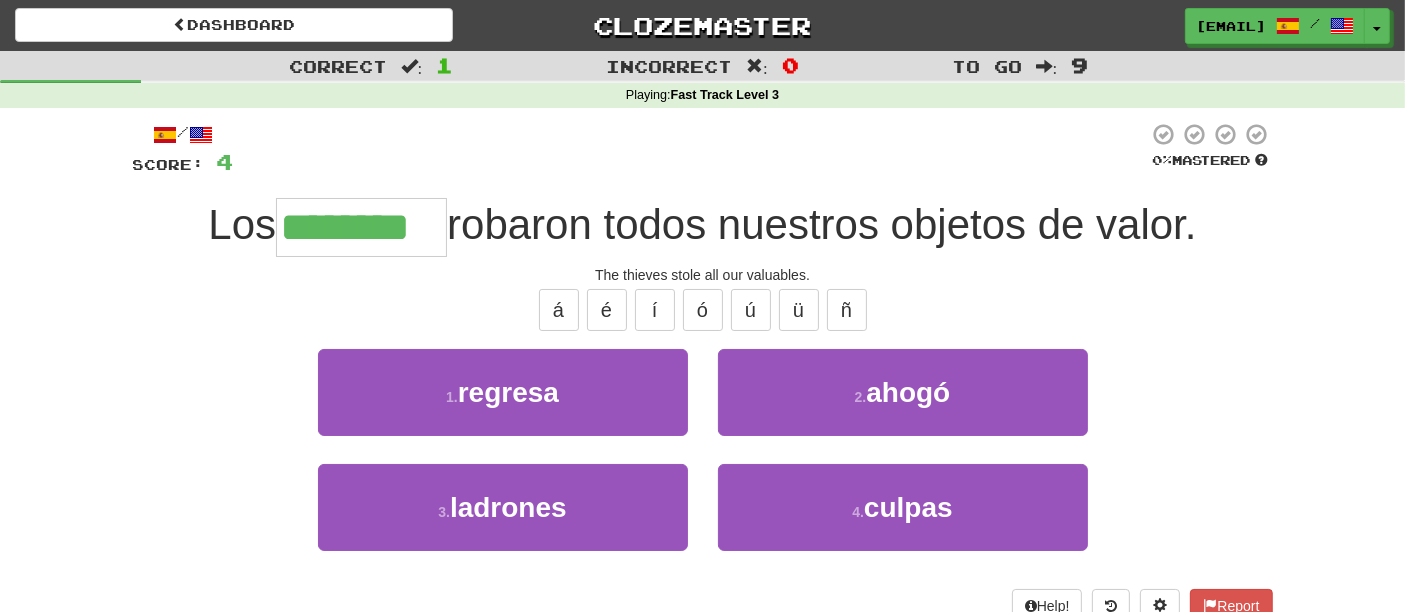 type on "********" 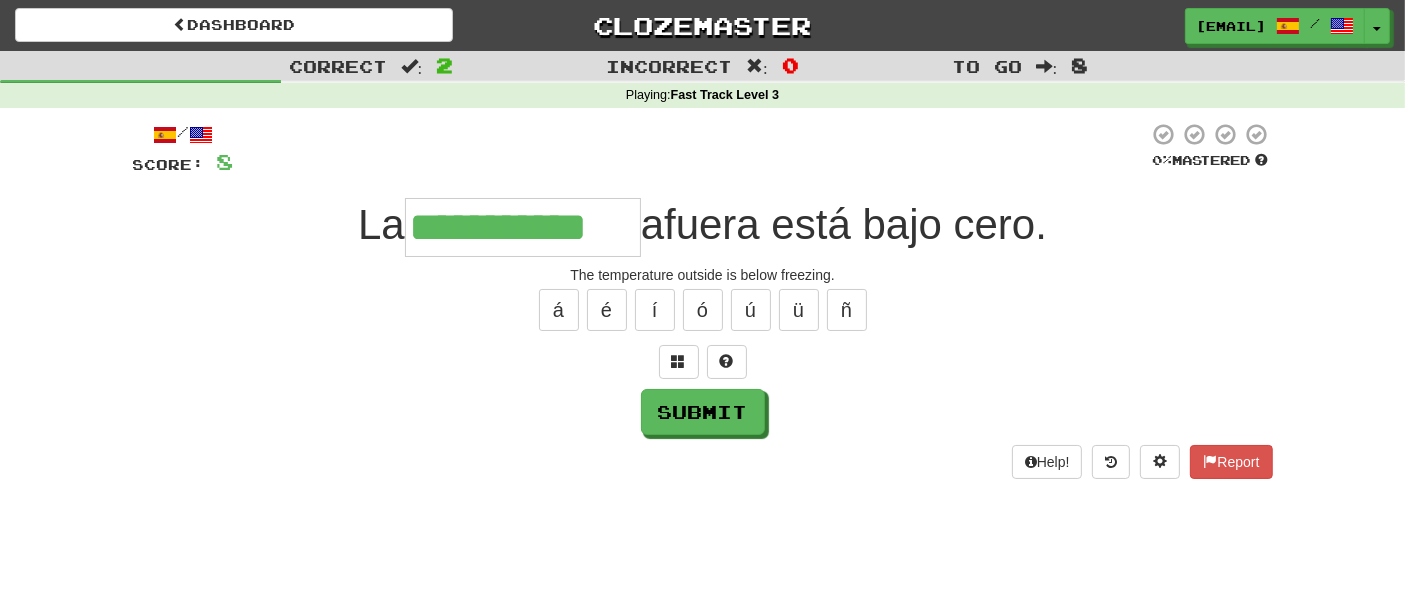 type on "**********" 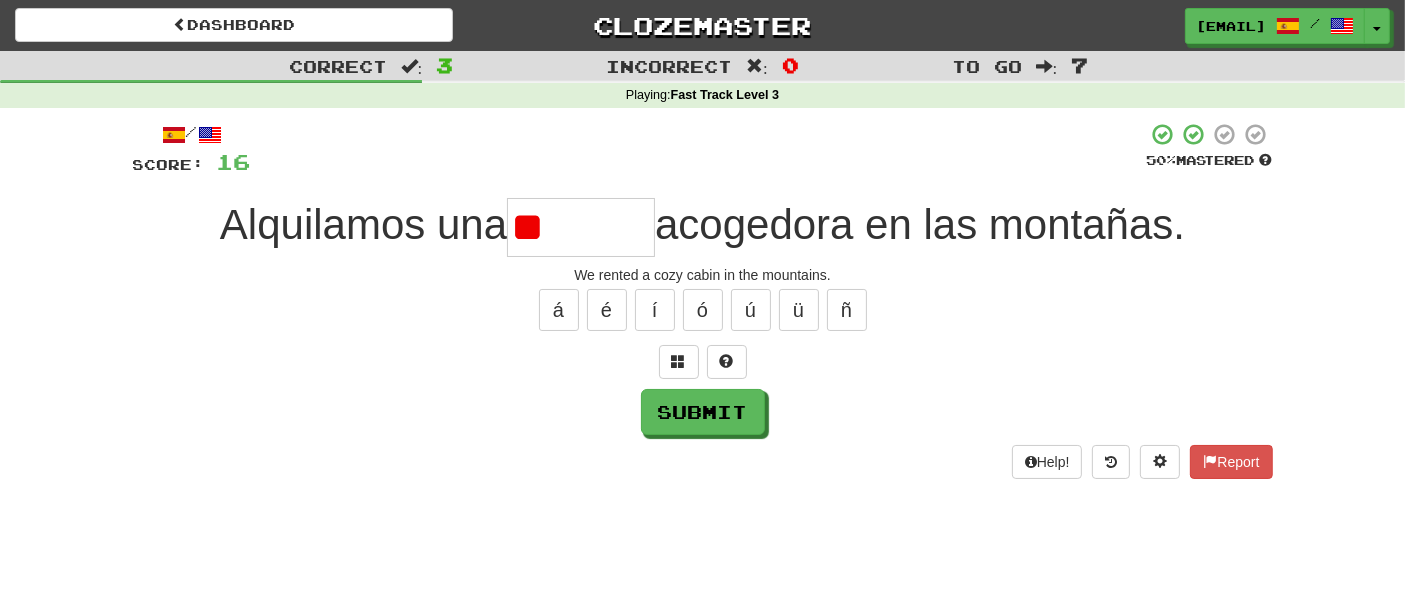 type on "*" 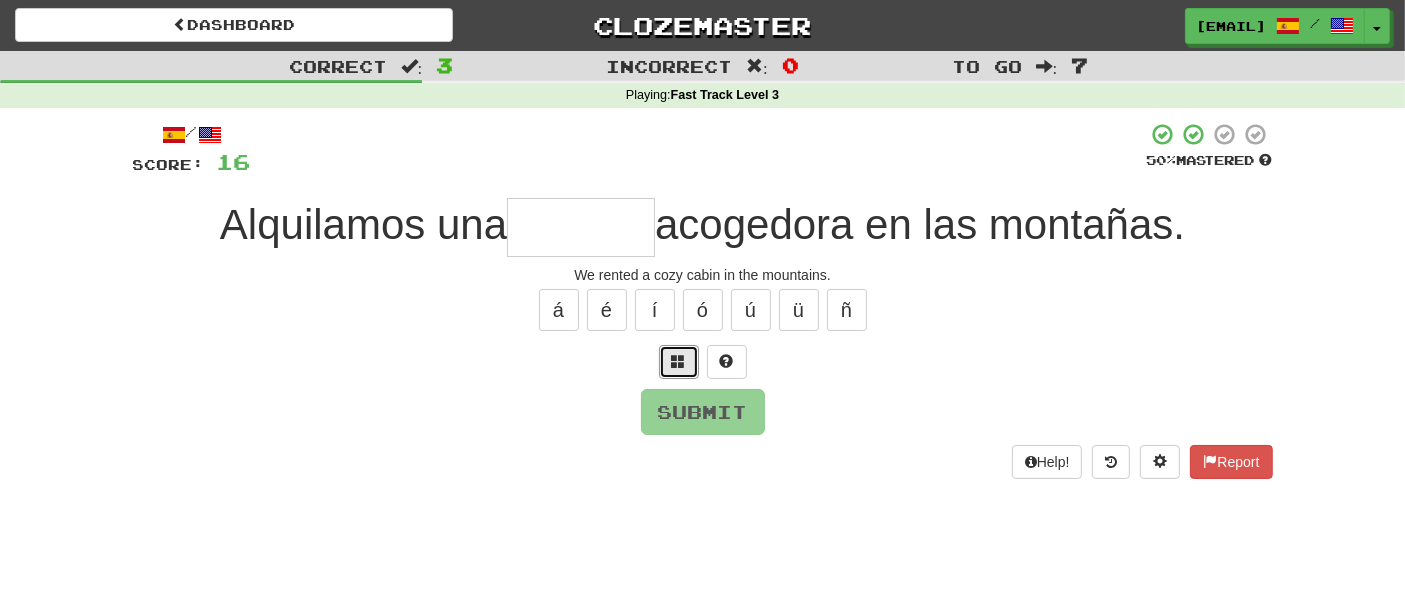 click at bounding box center [679, 362] 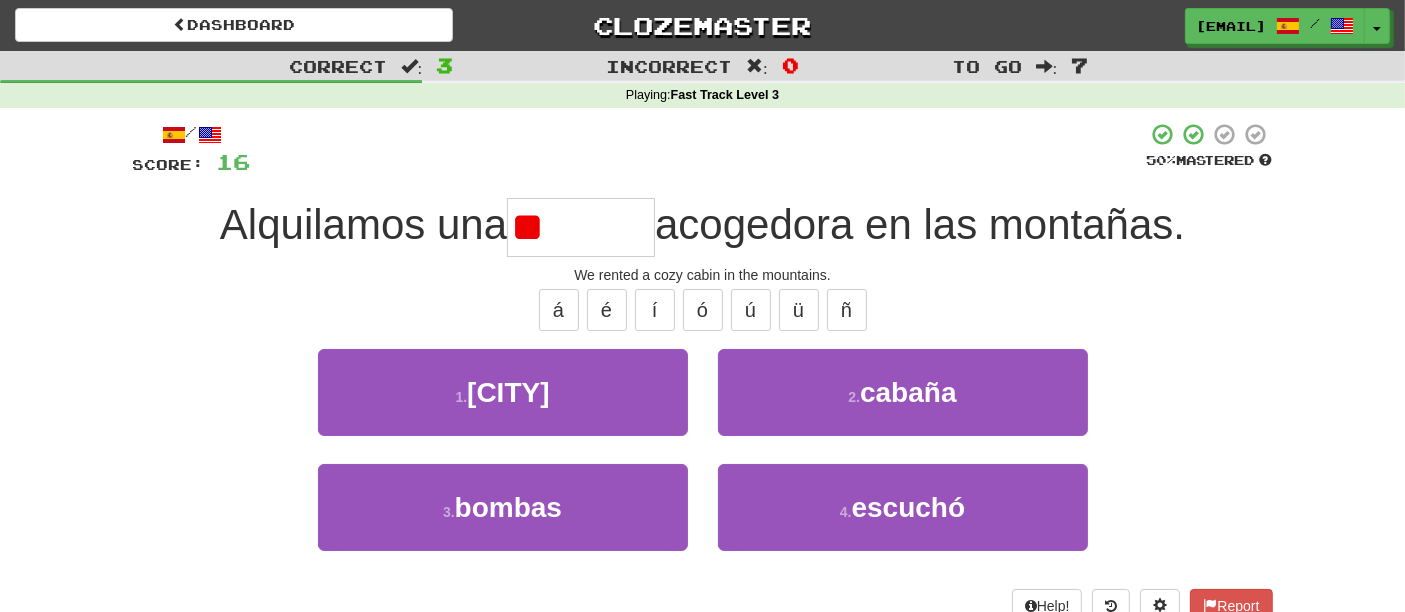 type on "*" 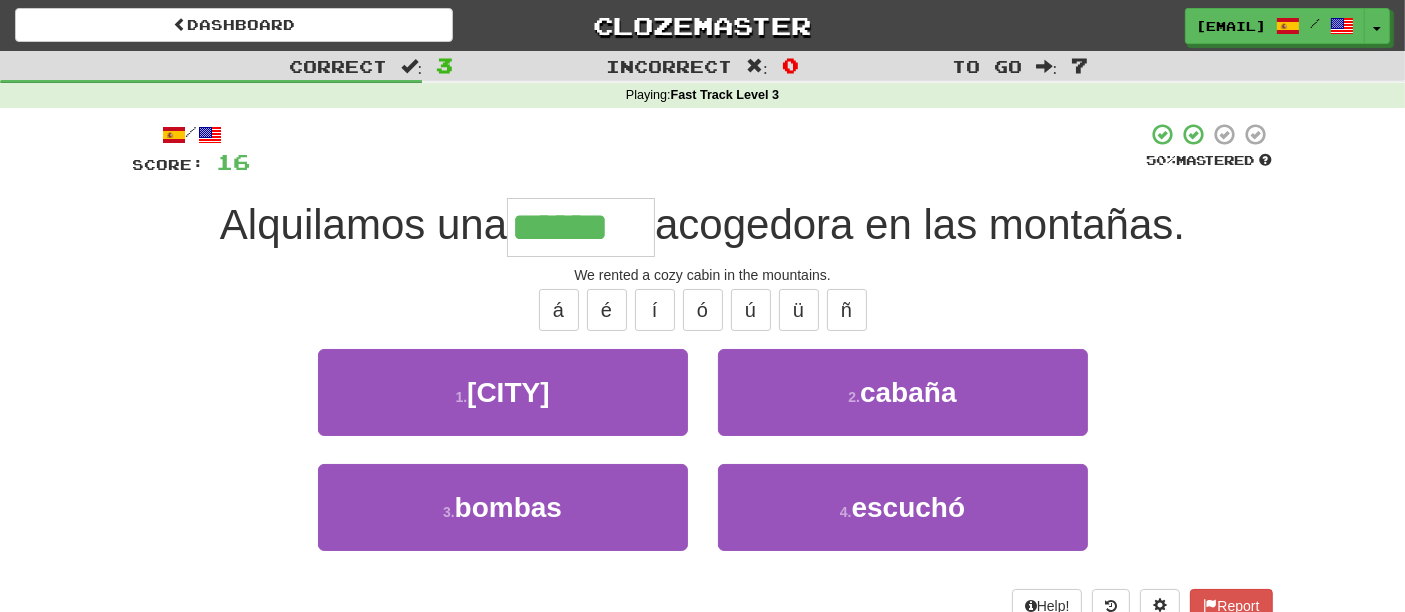 type on "******" 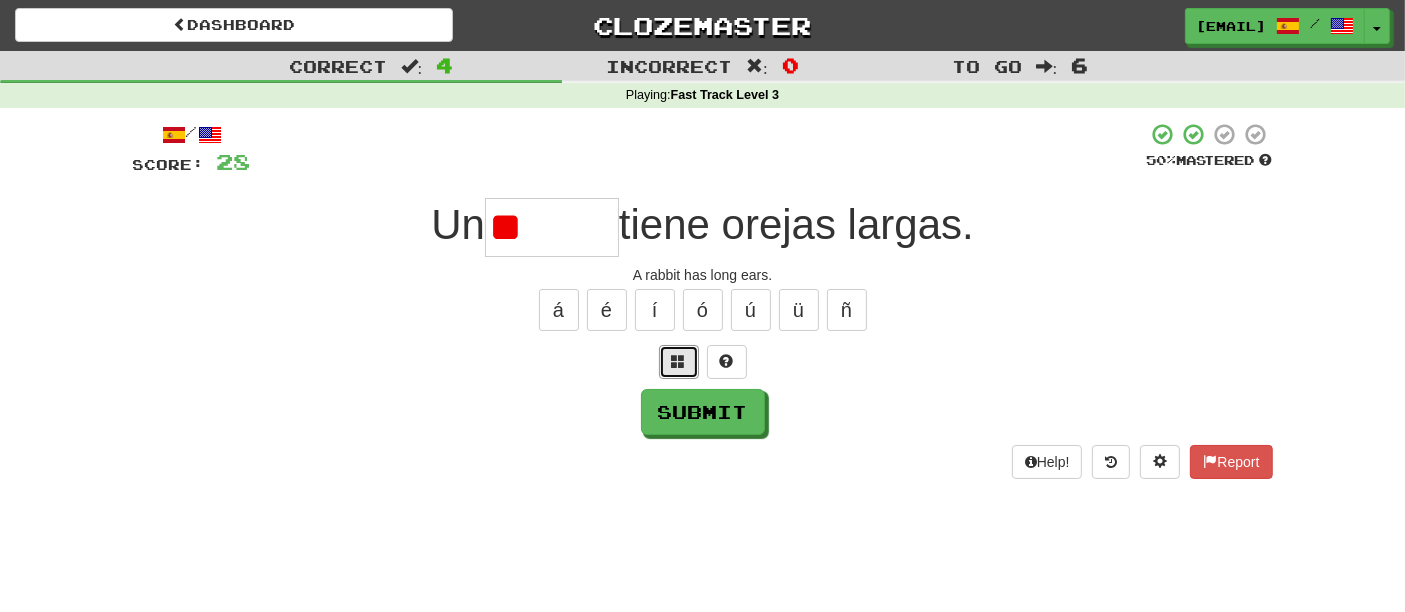 click at bounding box center [679, 362] 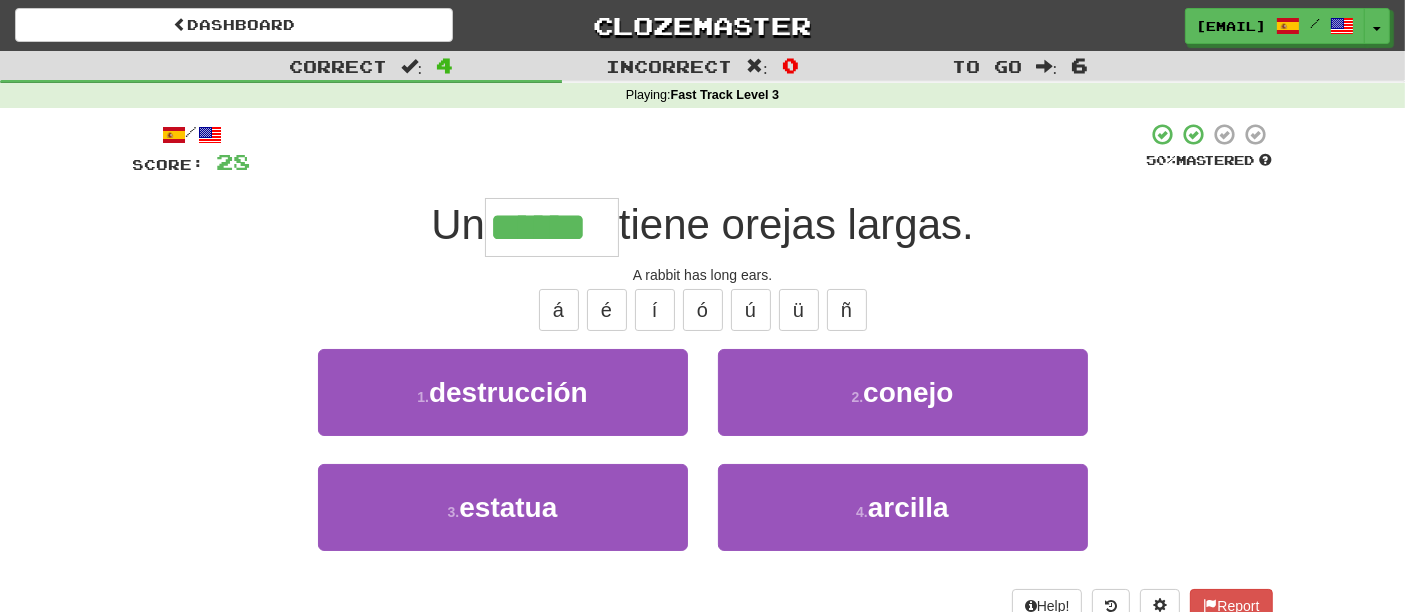 type on "******" 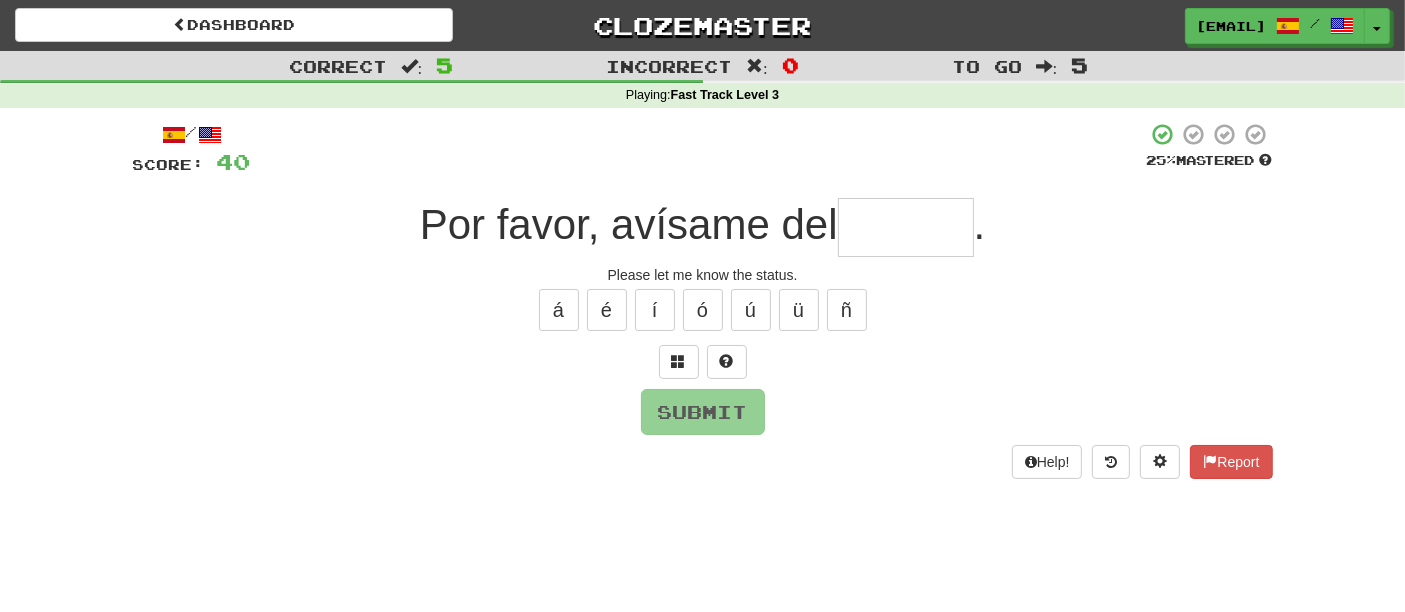 type on "*" 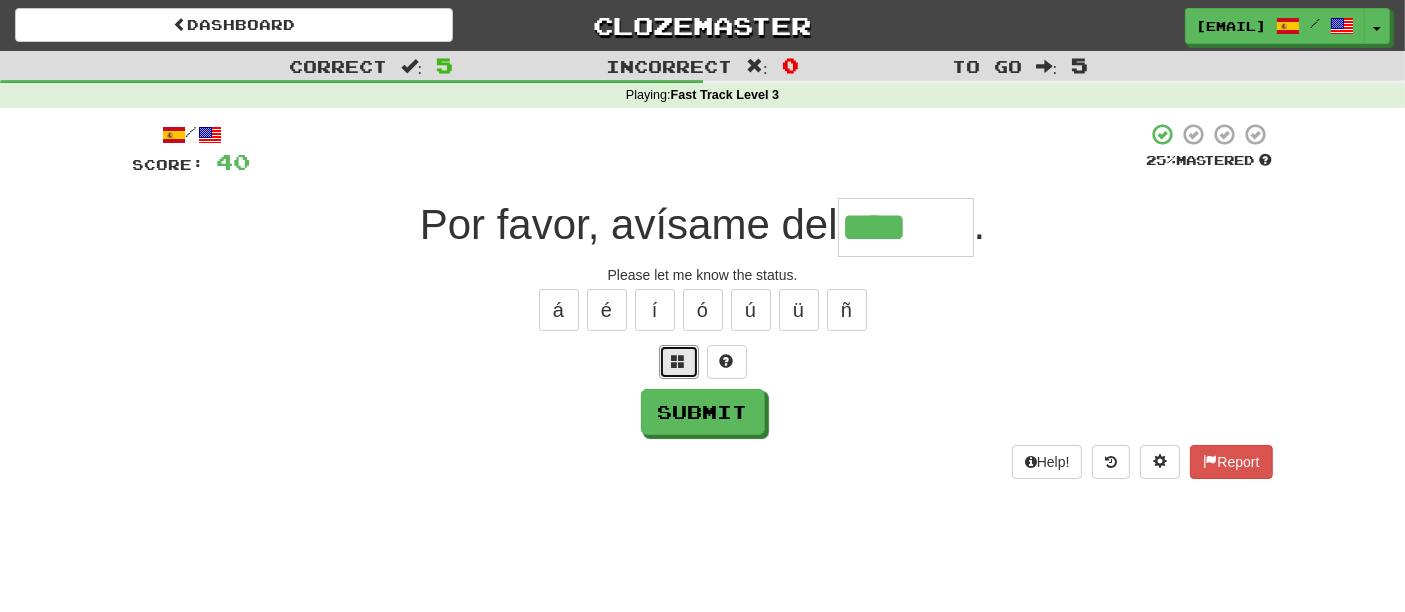 click at bounding box center [679, 362] 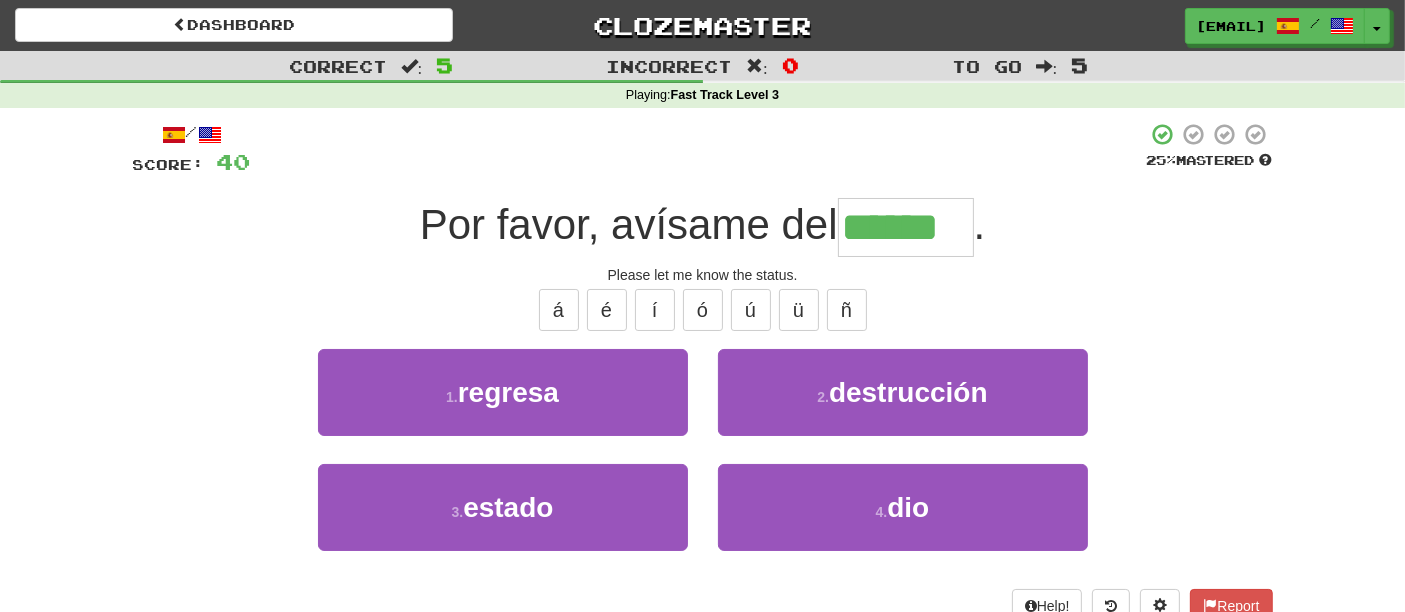 type on "******" 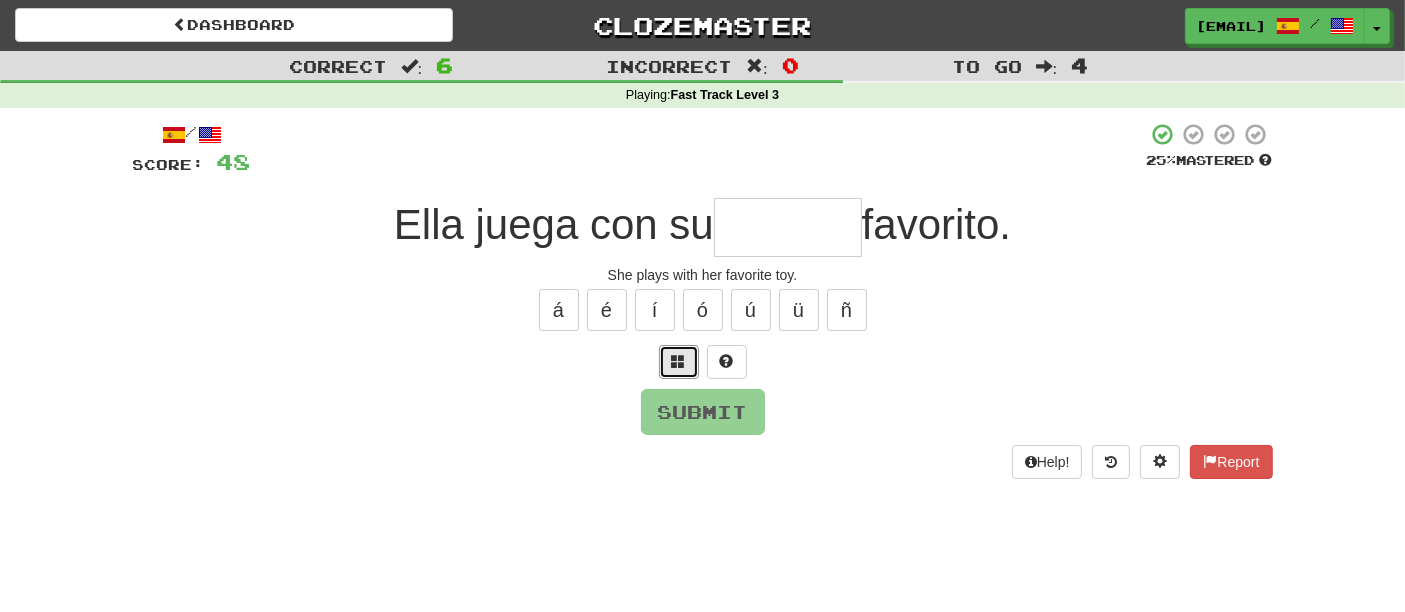 click at bounding box center [679, 362] 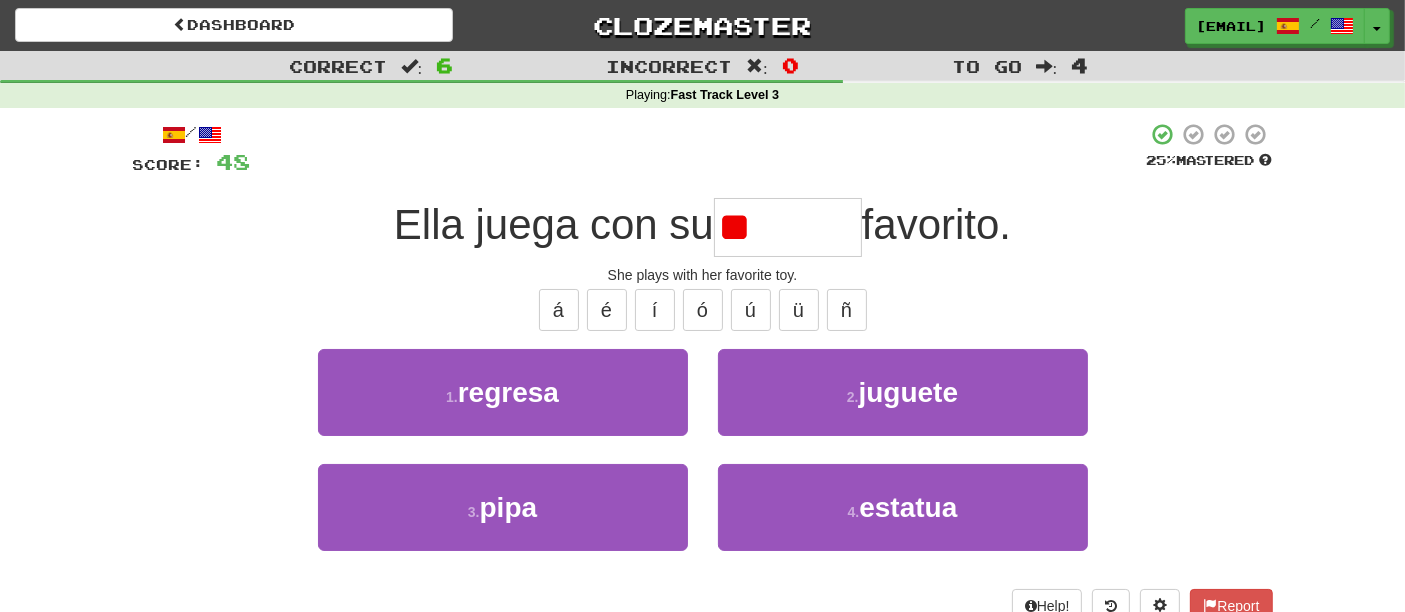 type on "*" 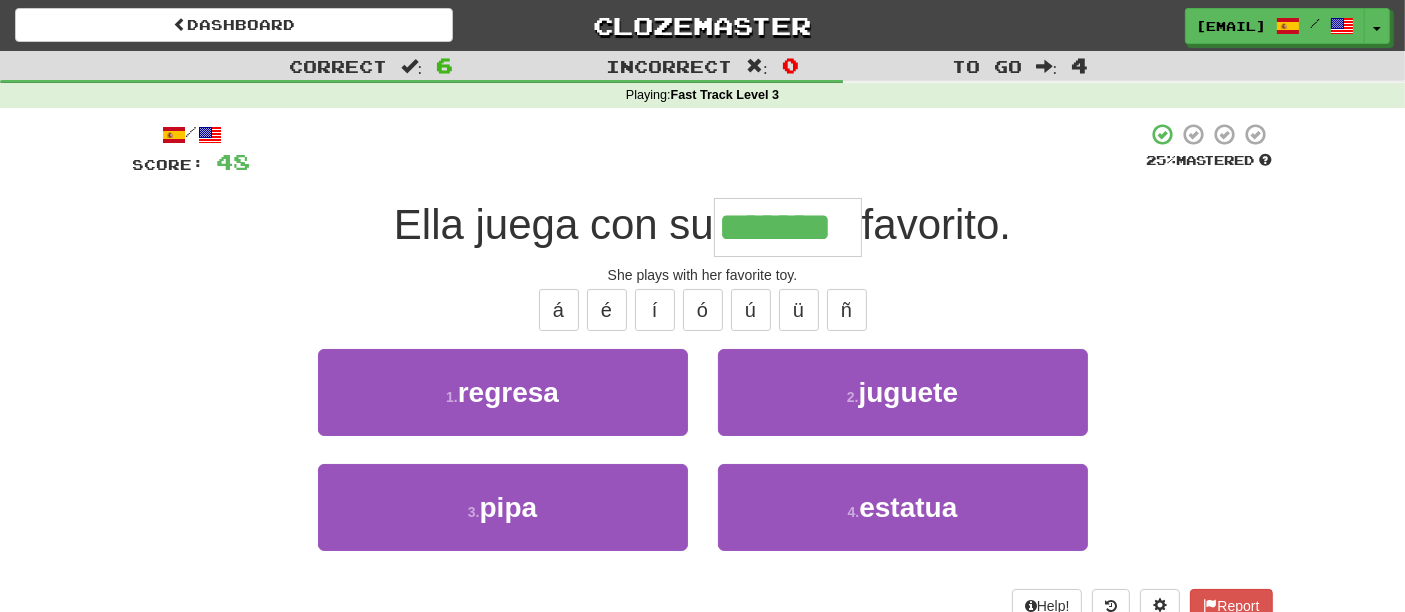 type on "*******" 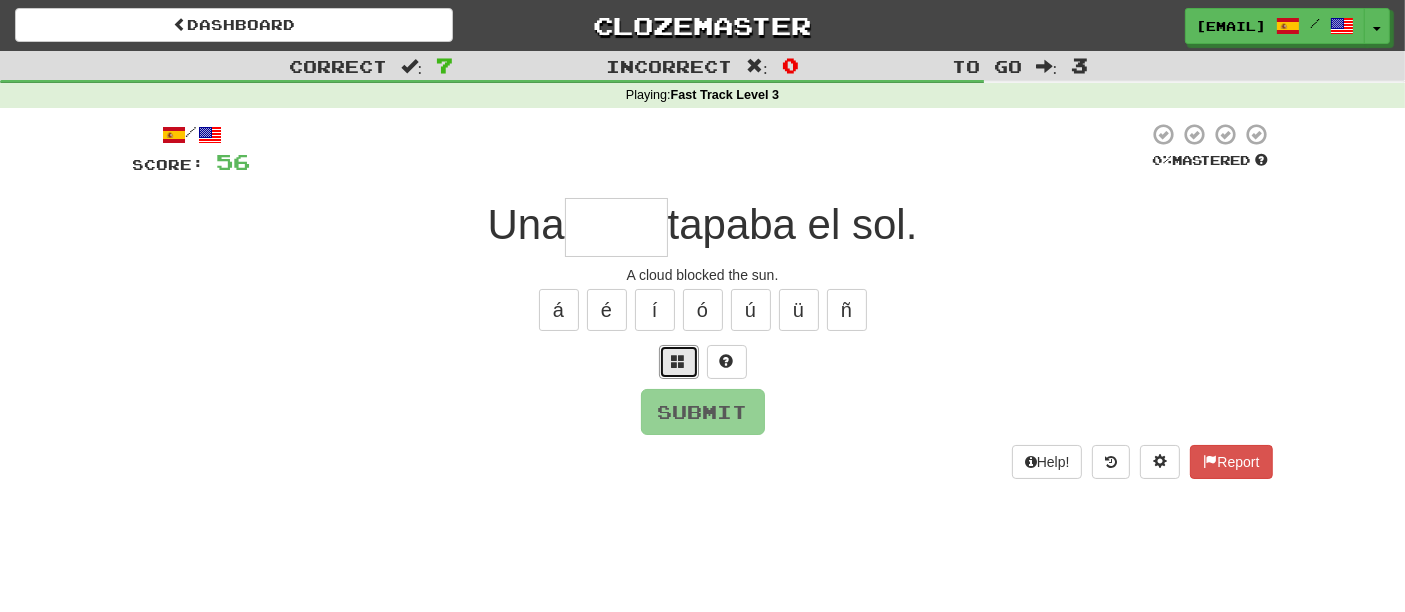 click at bounding box center [679, 362] 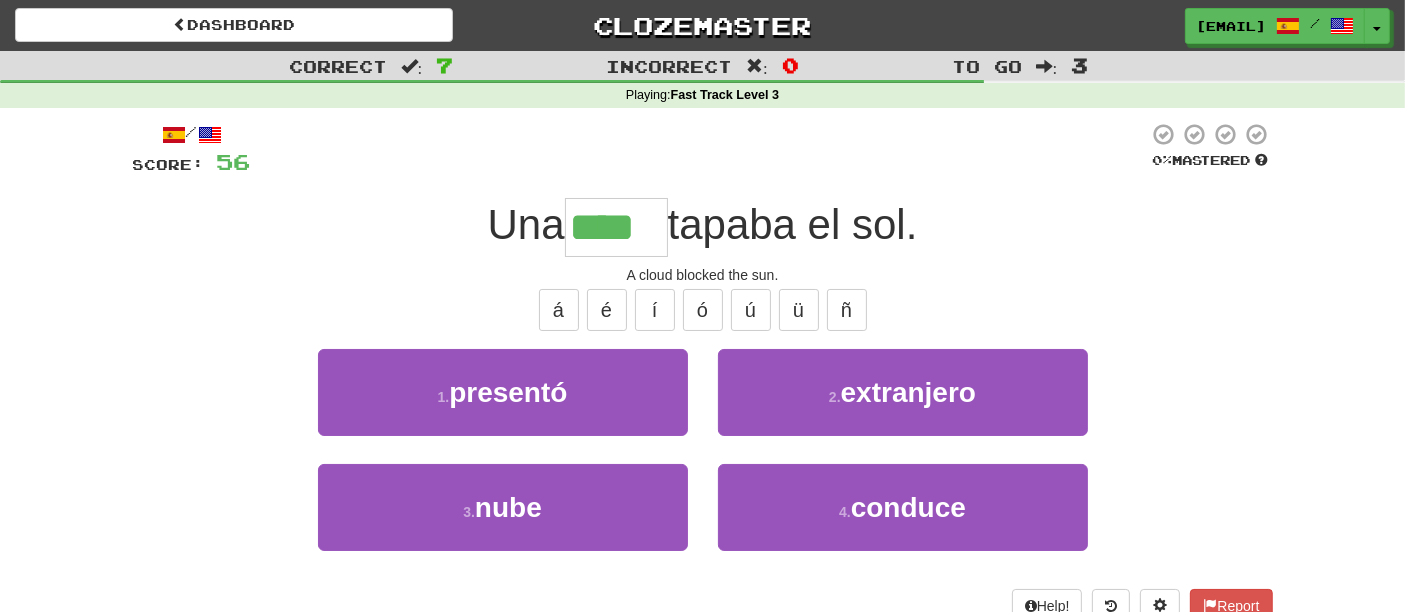 type on "****" 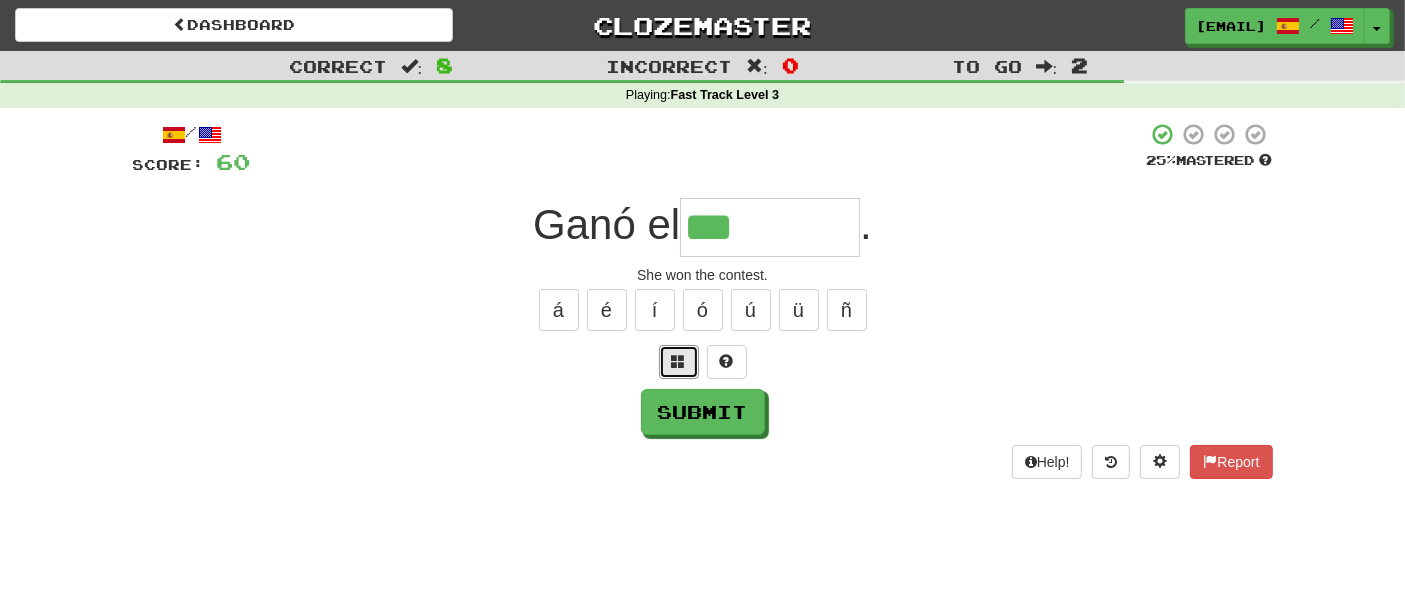 click at bounding box center [679, 362] 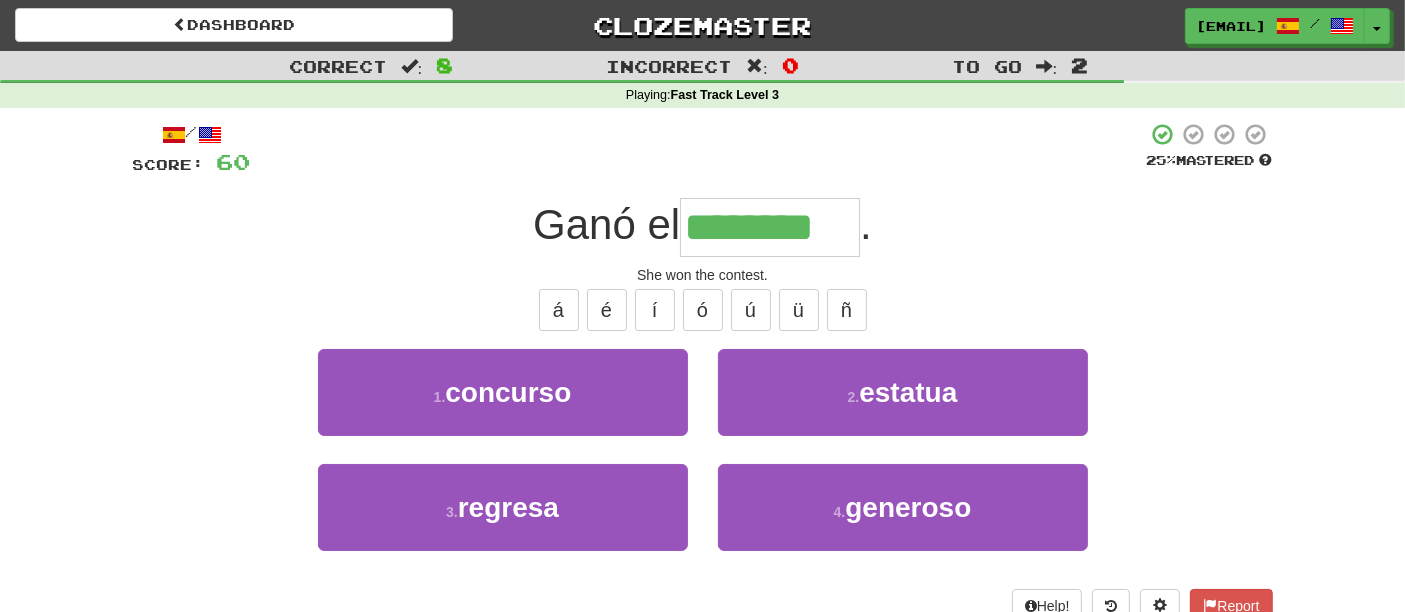 type on "********" 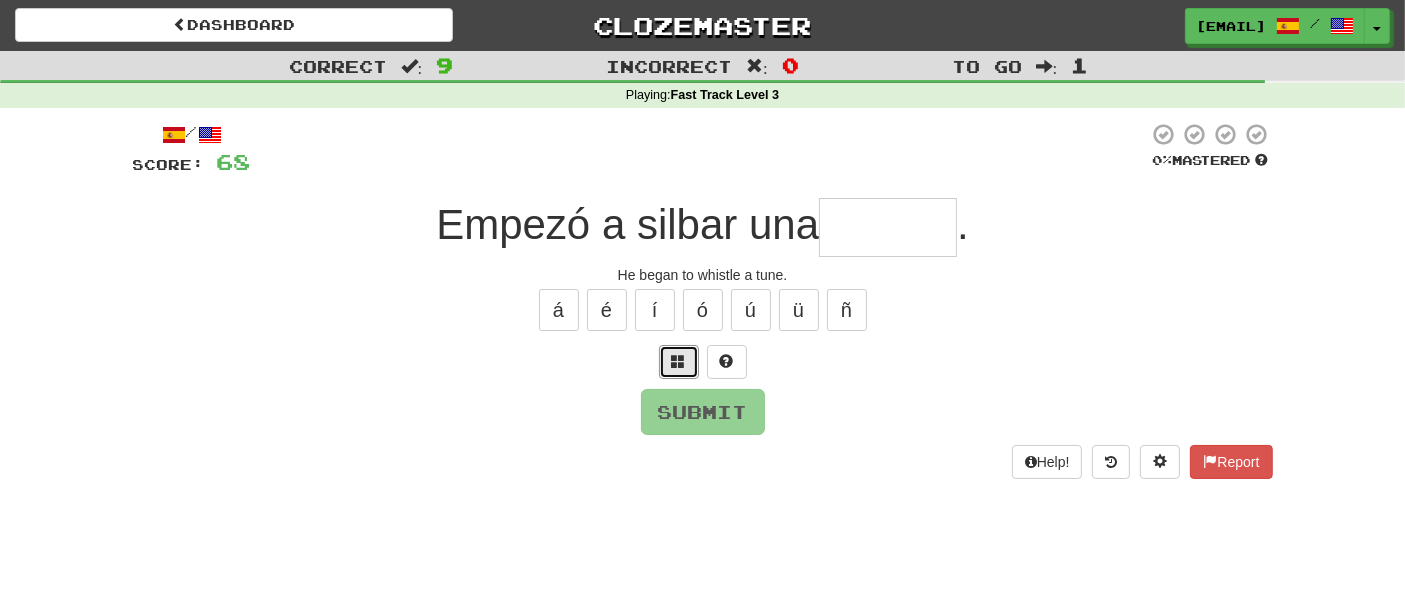 click at bounding box center [679, 362] 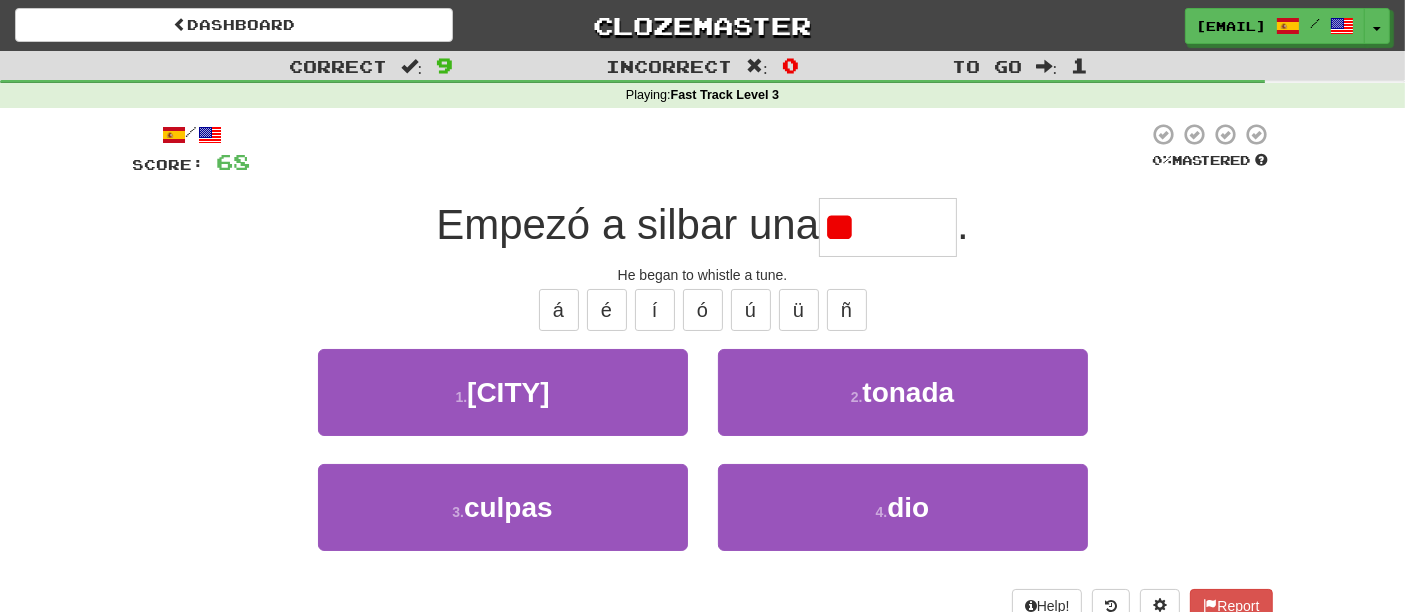 type on "*" 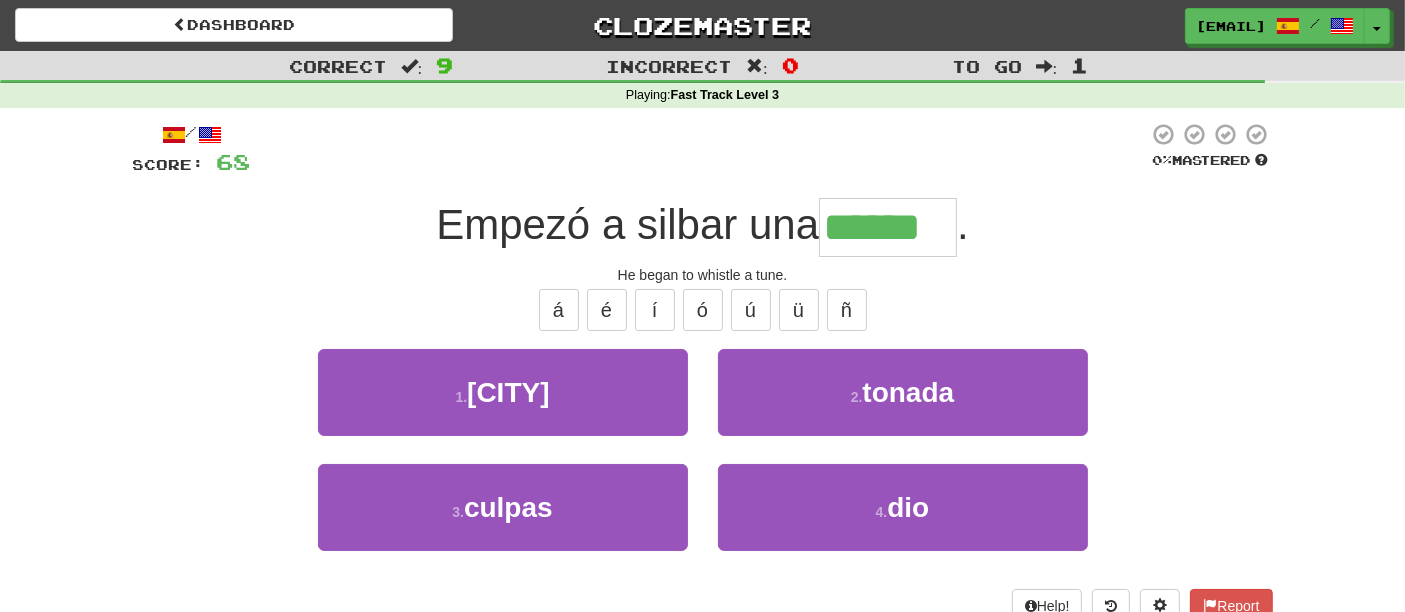 type on "******" 